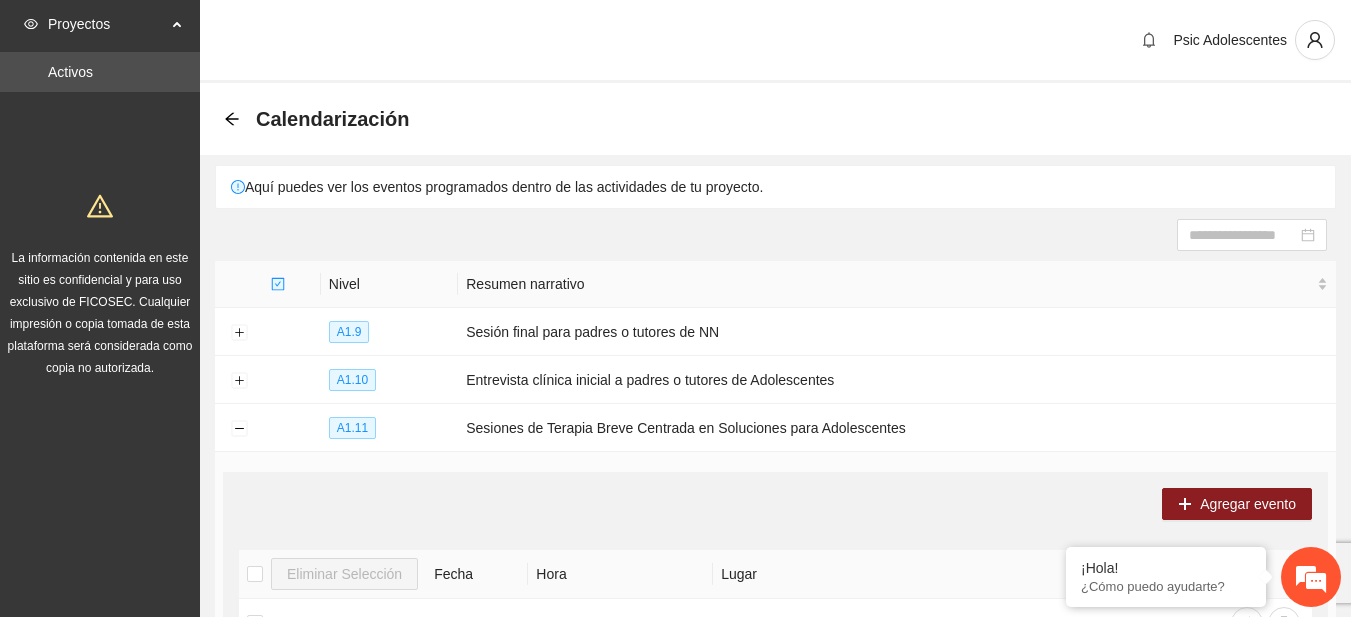 scroll, scrollTop: 641, scrollLeft: 0, axis: vertical 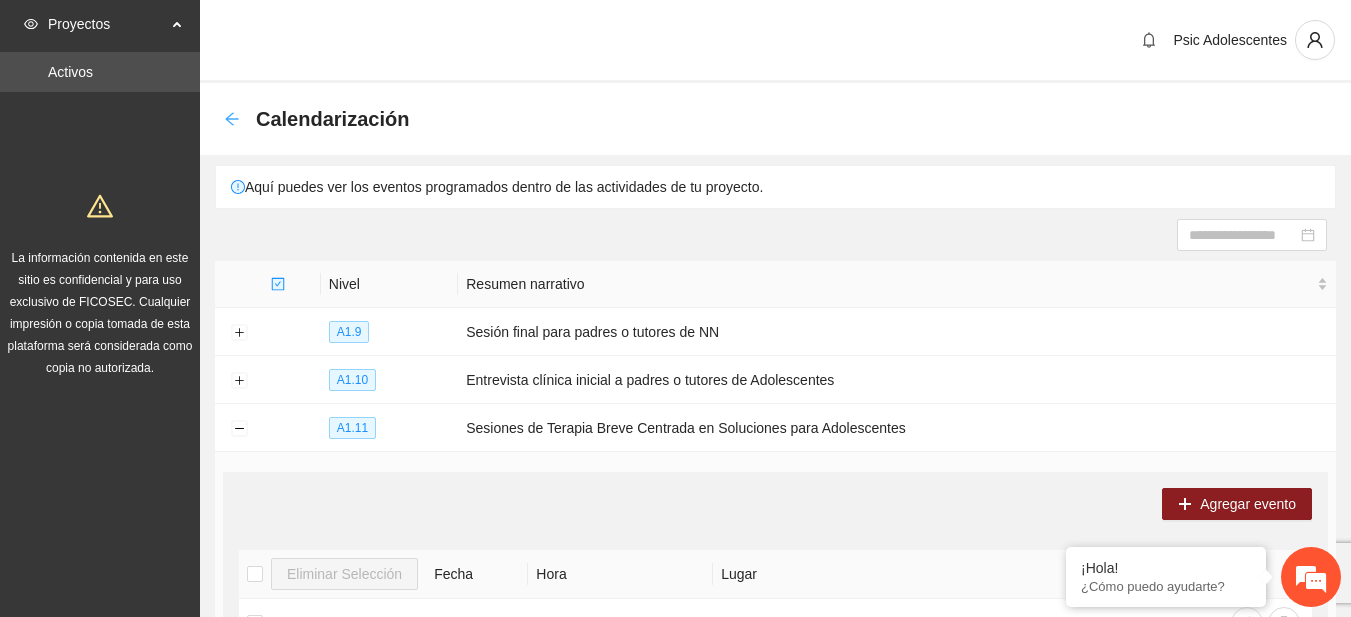 click 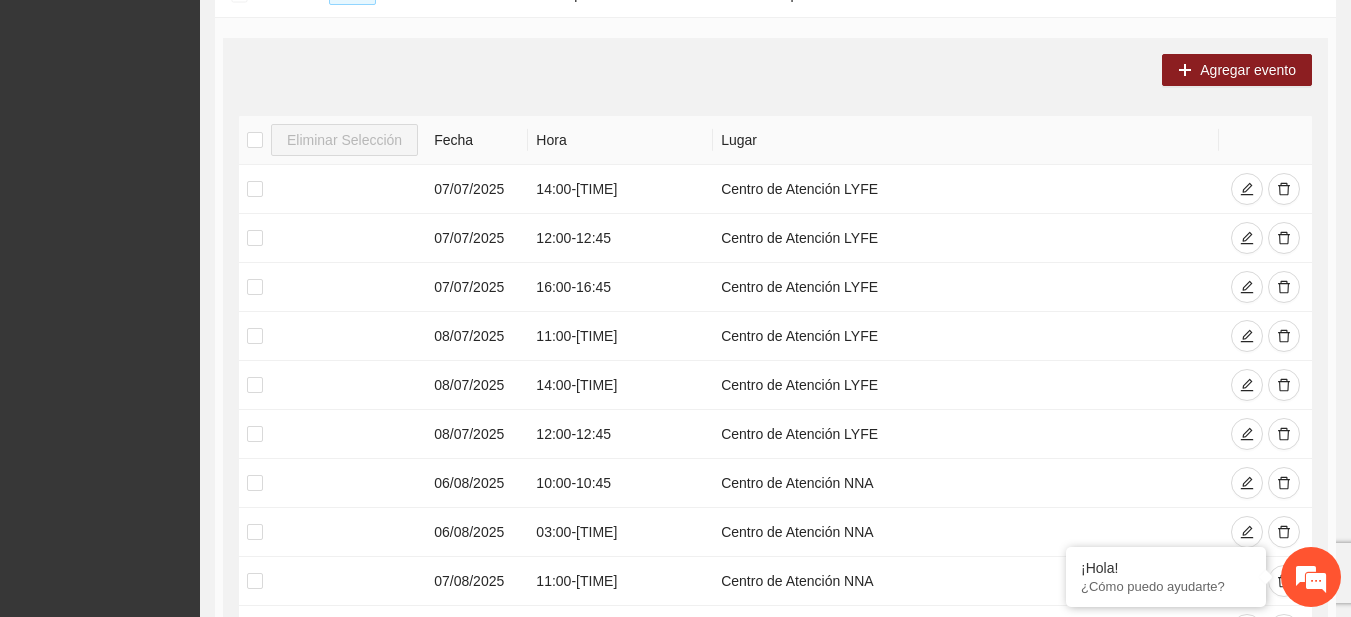 scroll, scrollTop: 152, scrollLeft: 0, axis: vertical 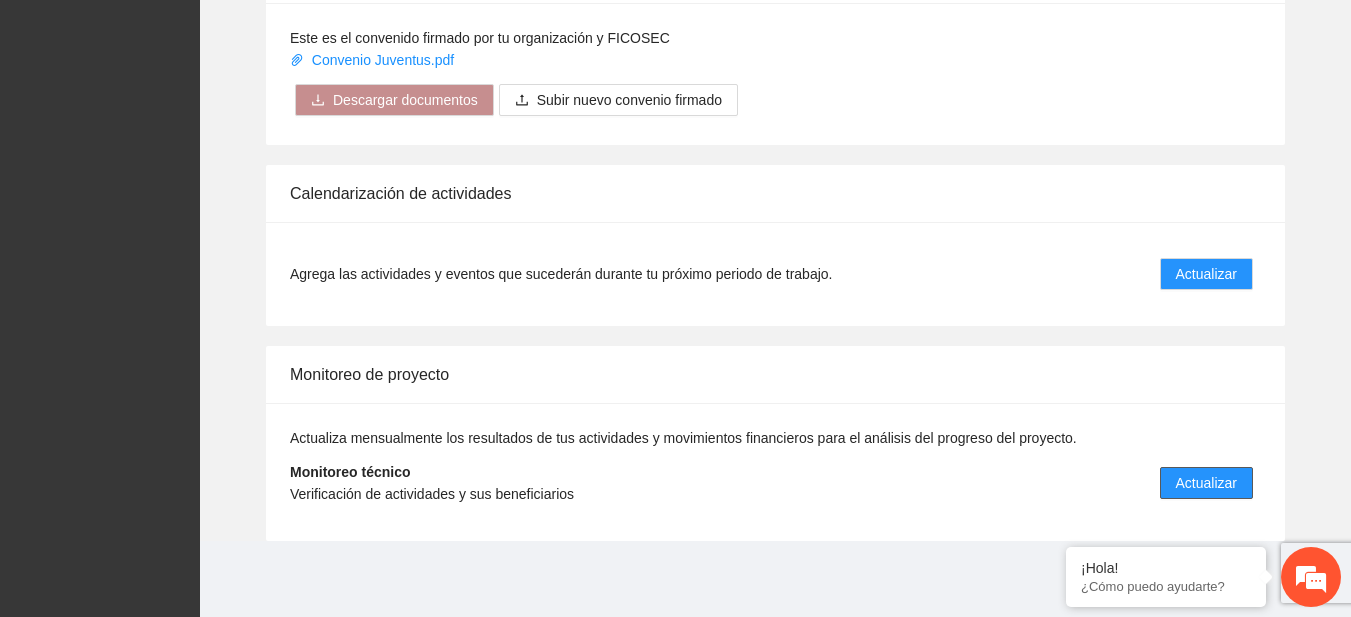click on "Actualizar" at bounding box center (1206, 483) 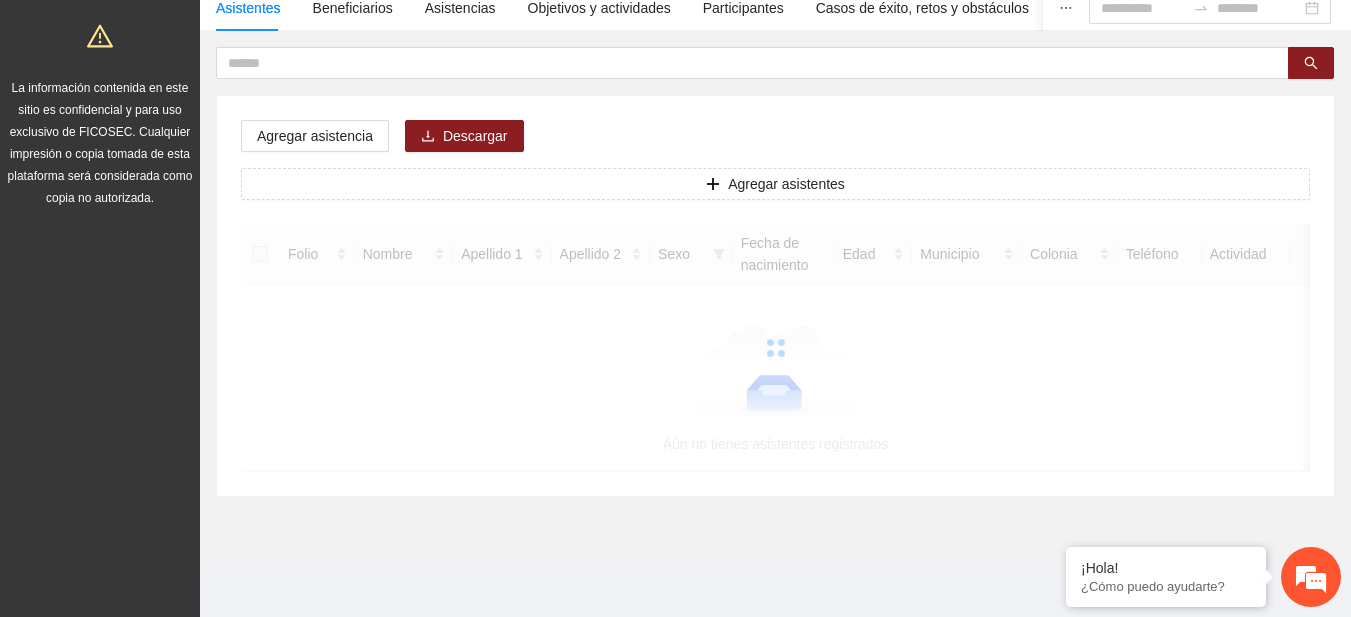 scroll, scrollTop: 0, scrollLeft: 0, axis: both 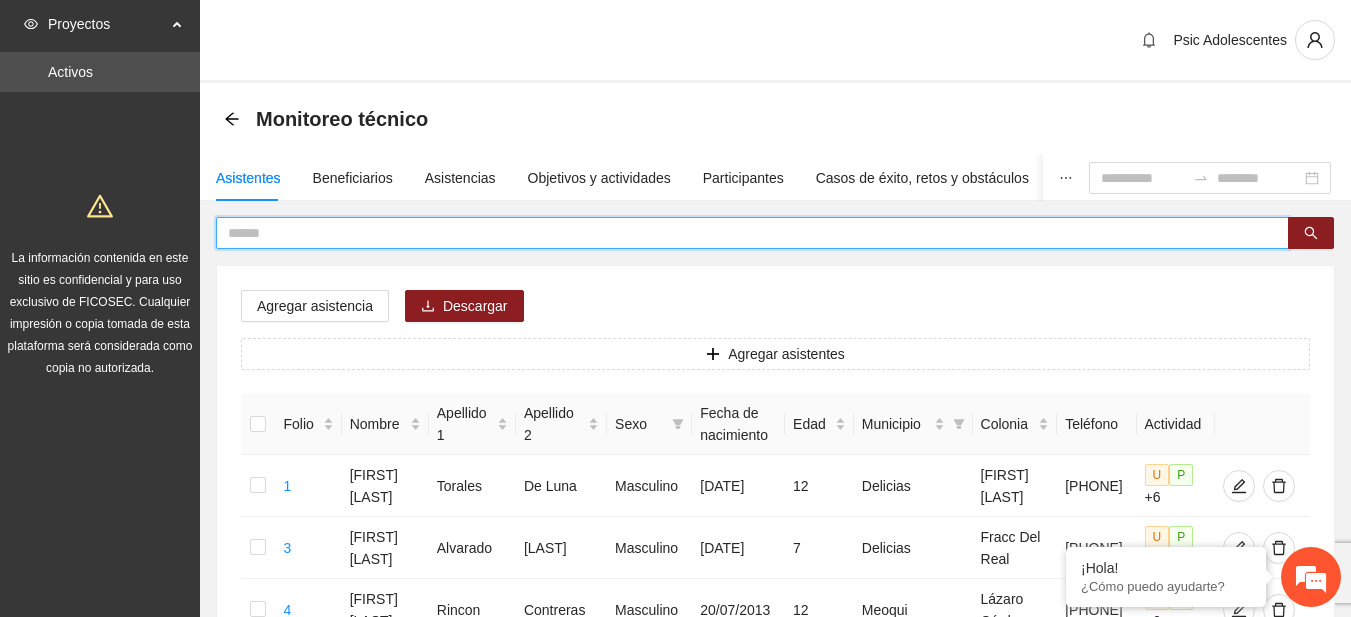click at bounding box center [744, 233] 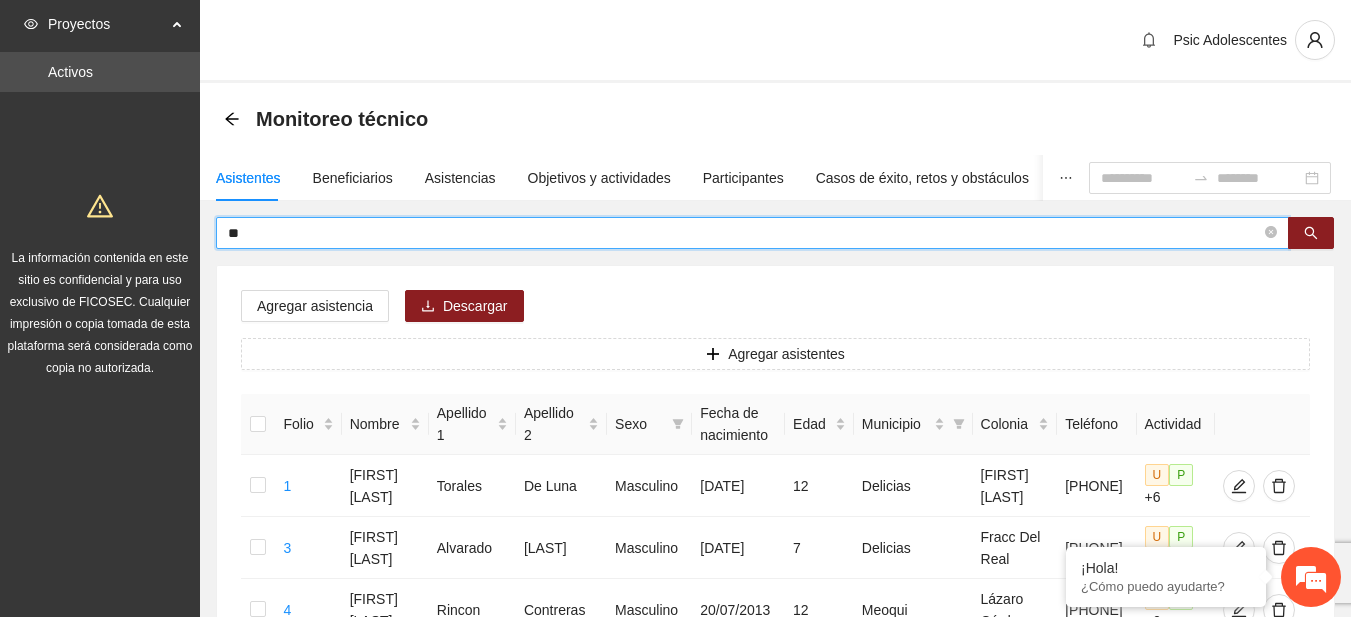 type on "*" 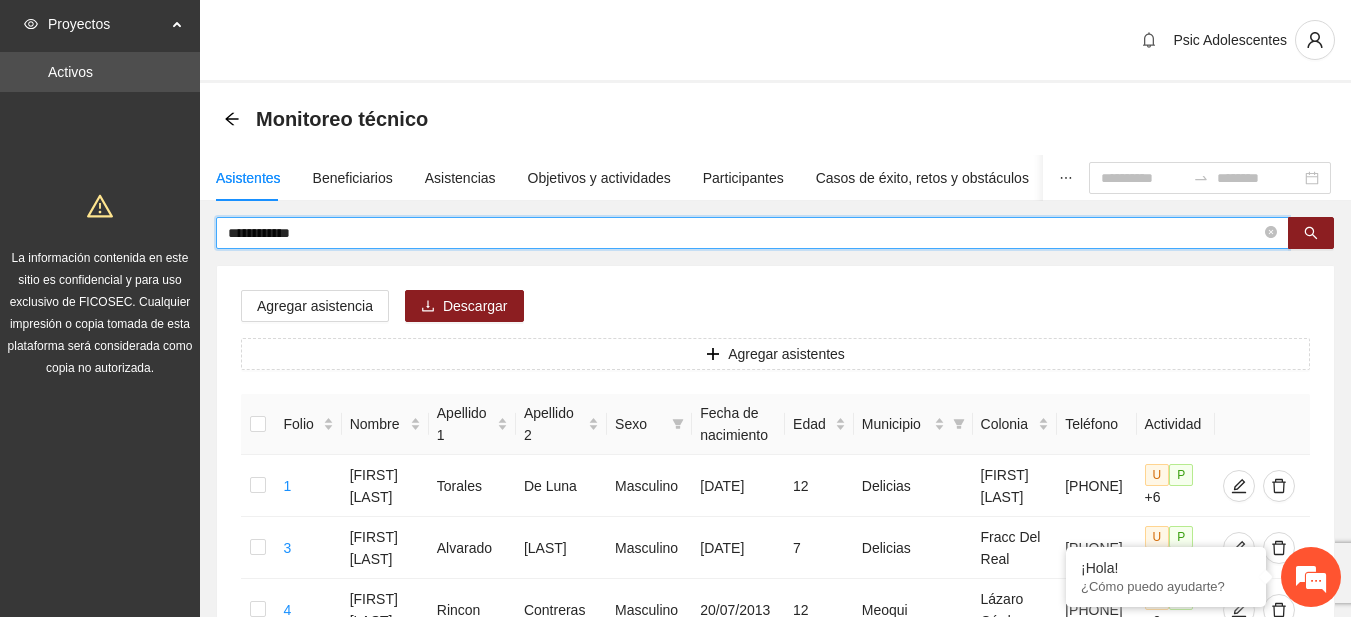 type on "**********" 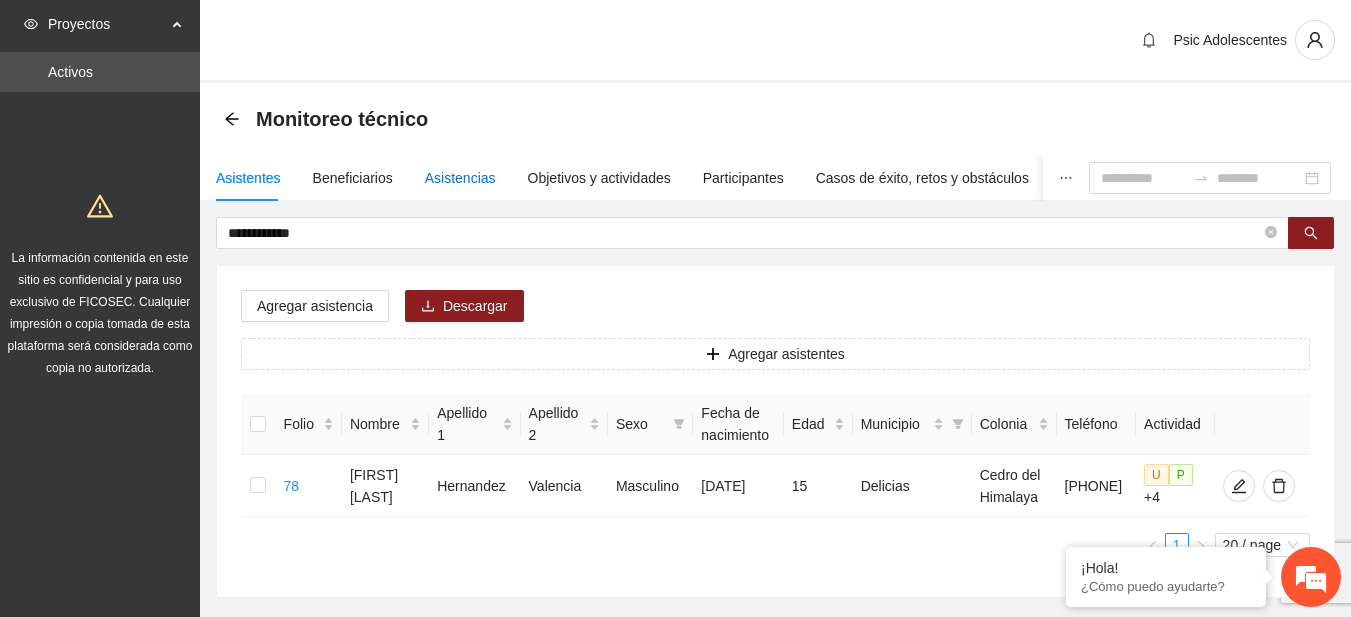 click on "Asistencias" at bounding box center (460, 178) 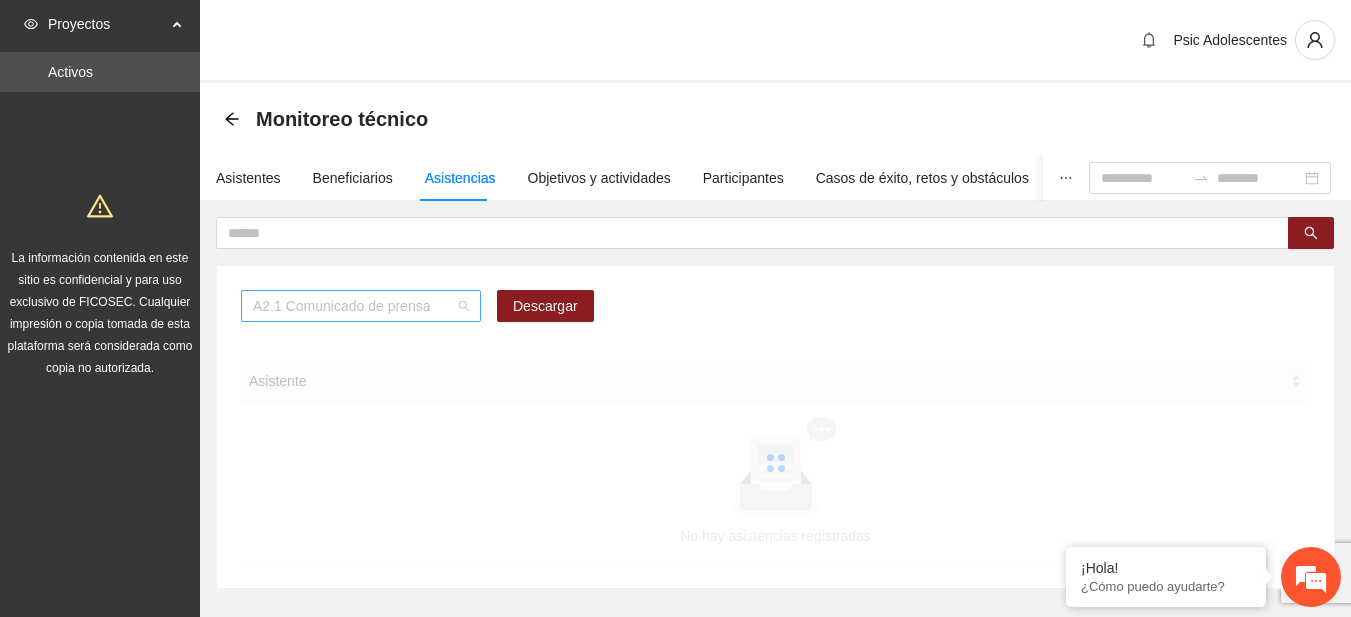 click on "A2.1 Comunicado de prensa" at bounding box center (361, 306) 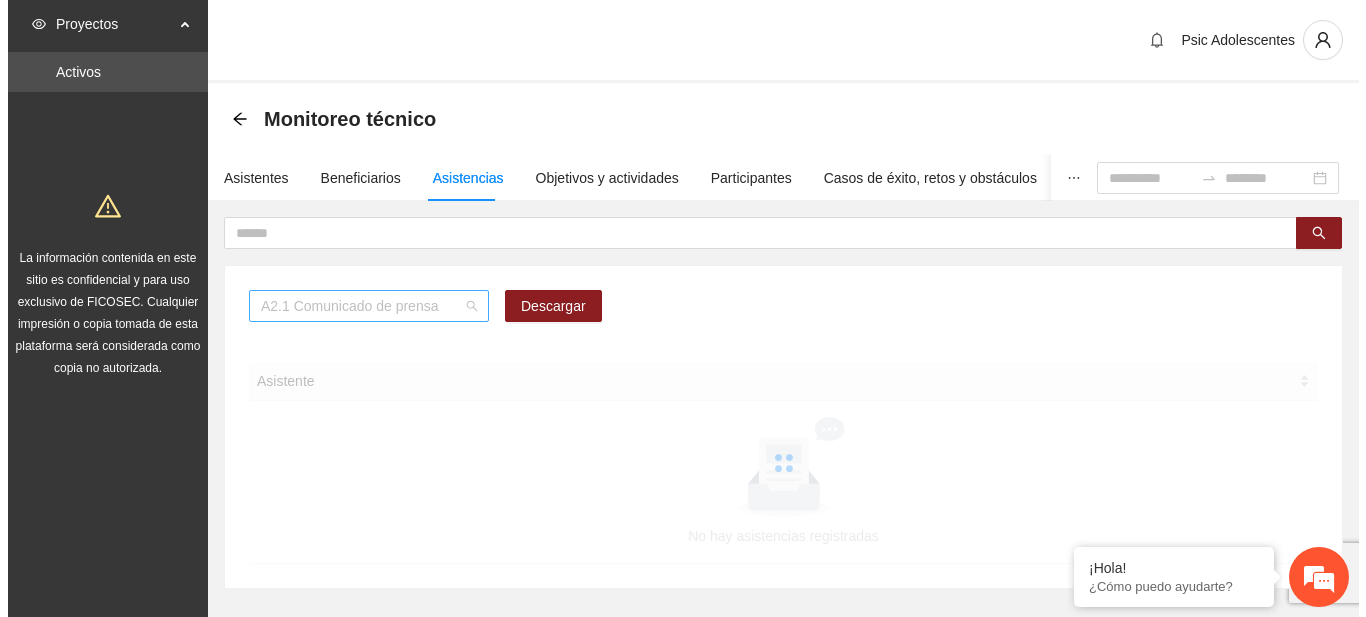 scroll, scrollTop: 256, scrollLeft: 0, axis: vertical 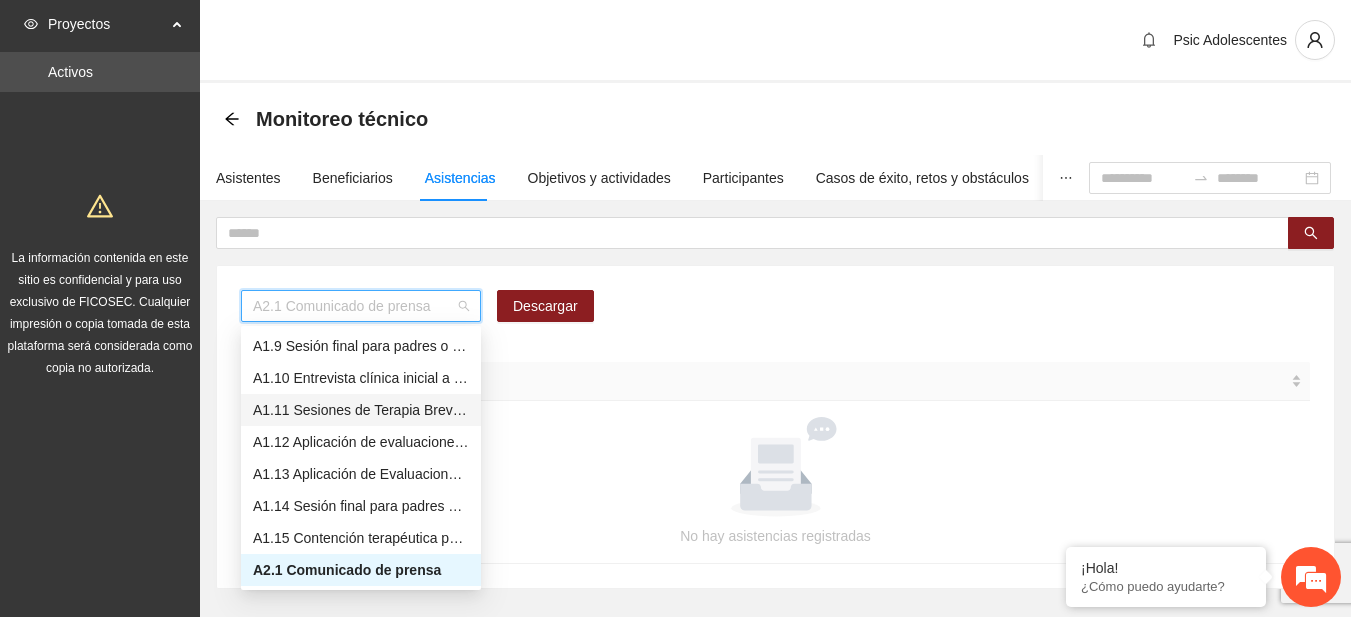 click on "A1.11 Sesiones de Terapia Breve Centrada en Soluciones para Adolescentes" at bounding box center [361, 410] 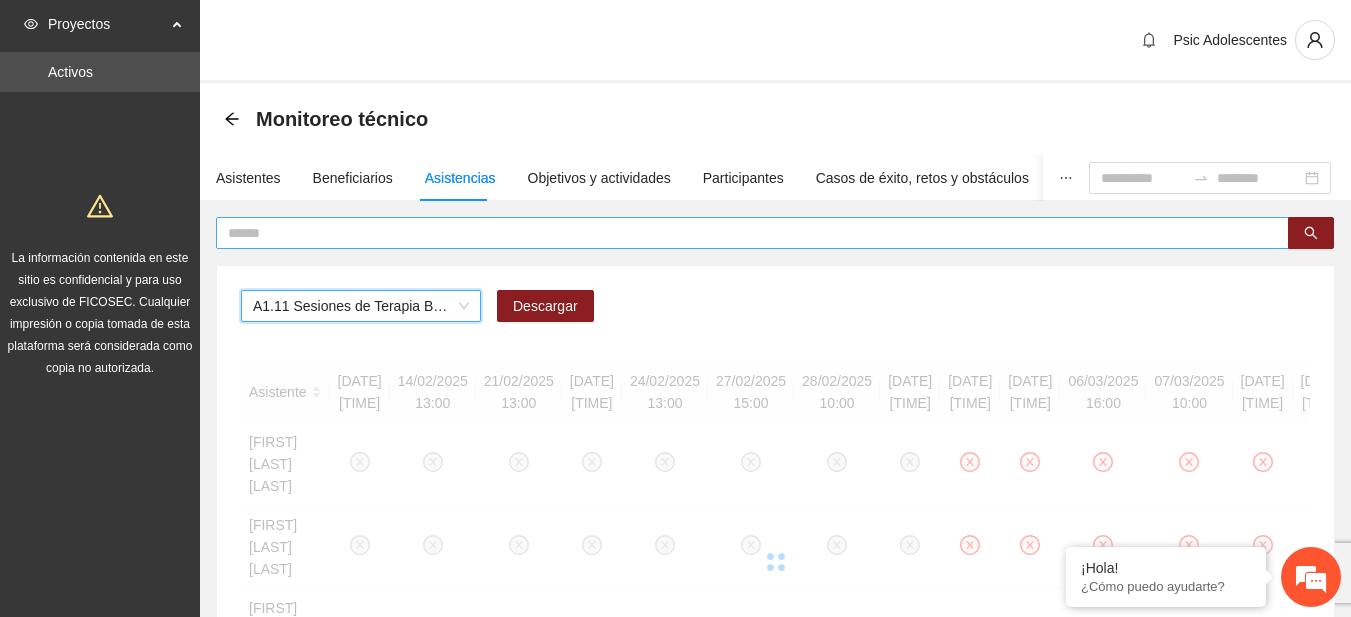 click at bounding box center [744, 233] 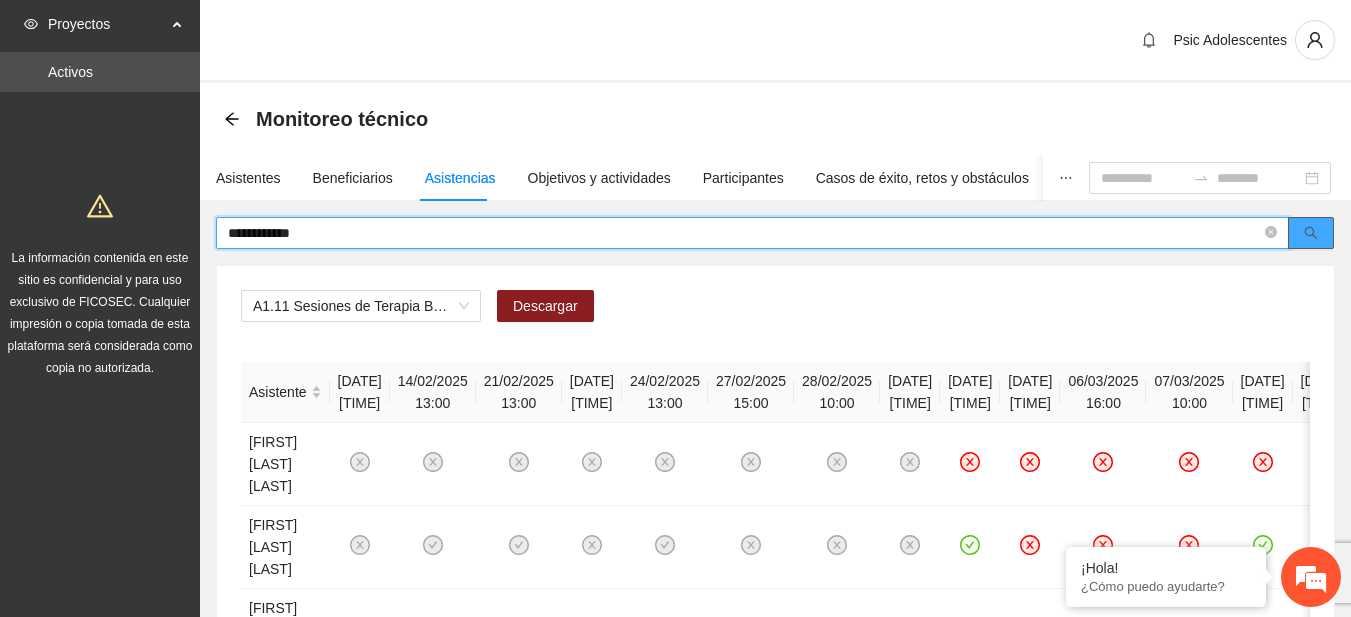 click at bounding box center [1311, 233] 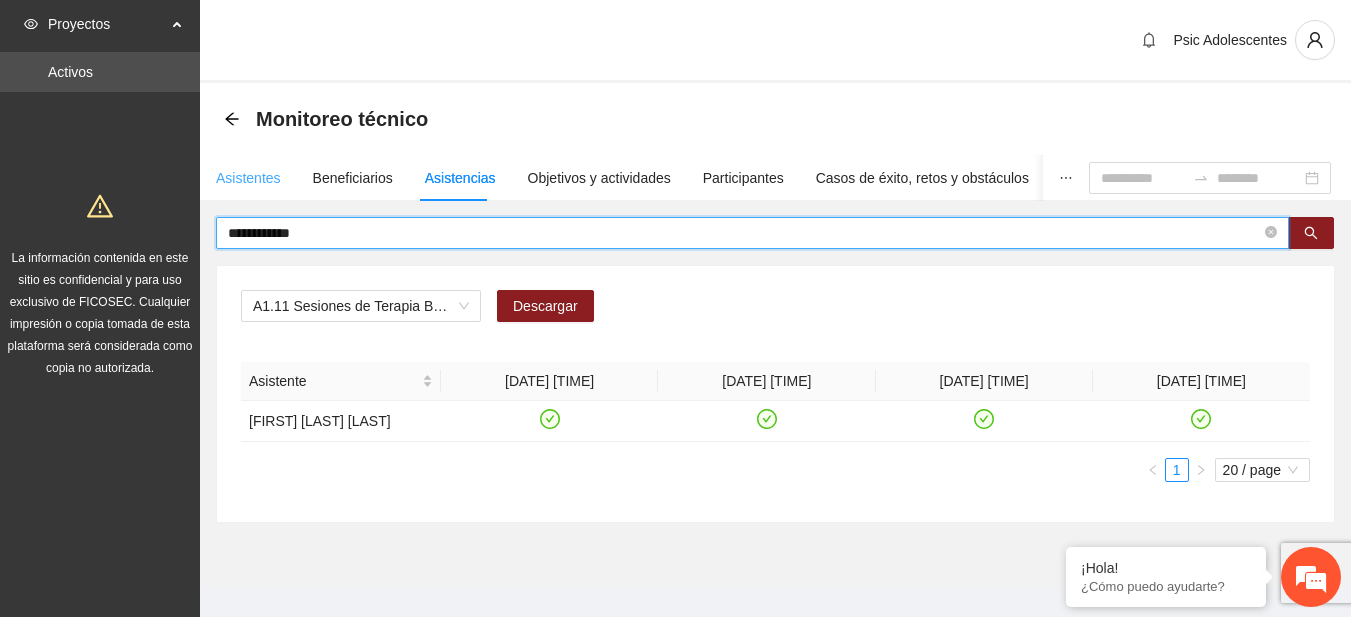 type on "**********" 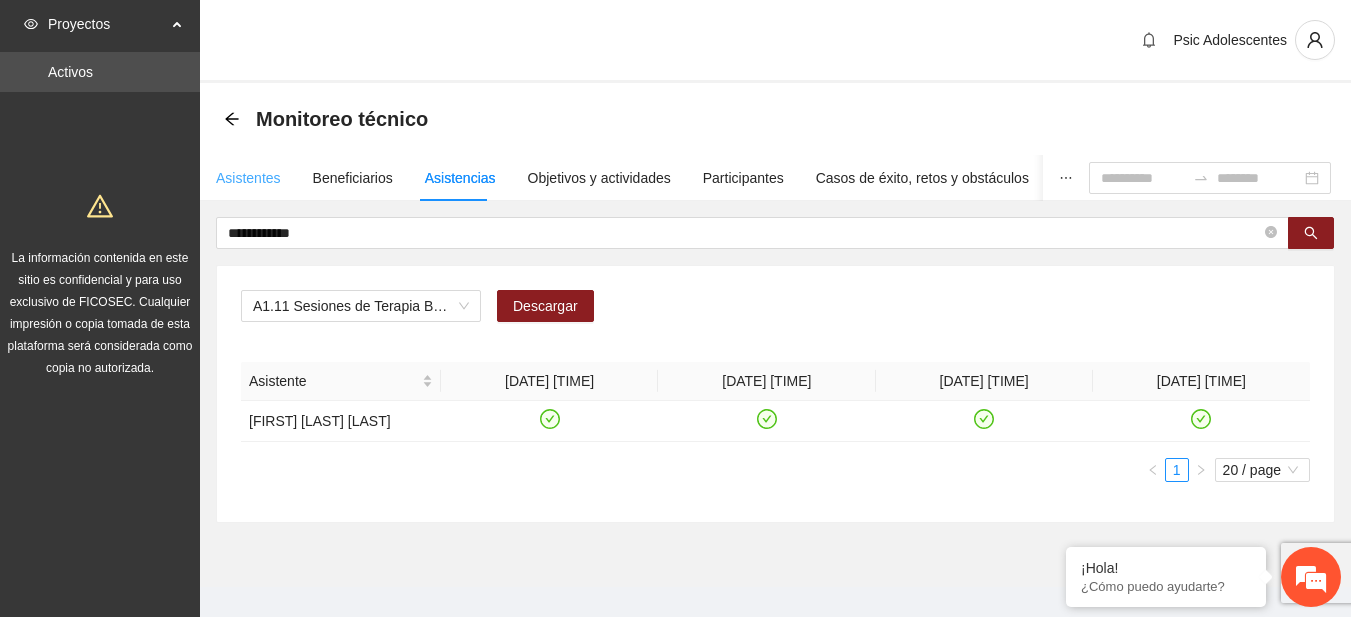 click on "Asistentes" at bounding box center [248, 178] 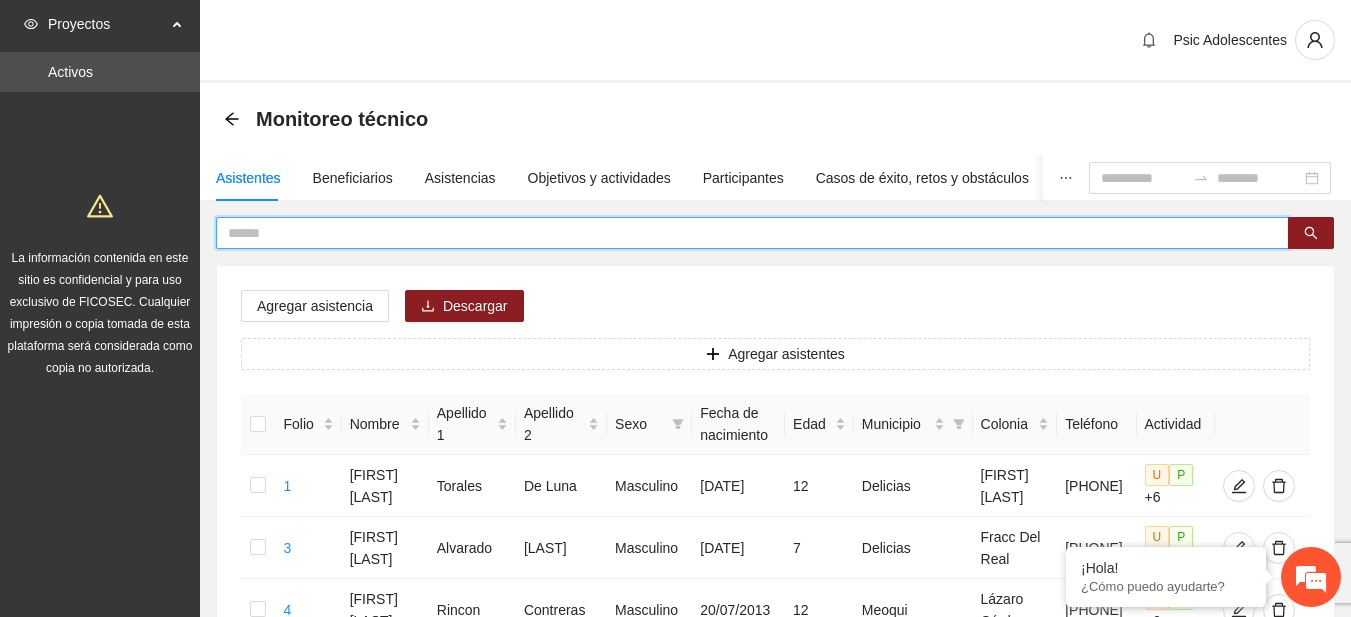 click at bounding box center [744, 233] 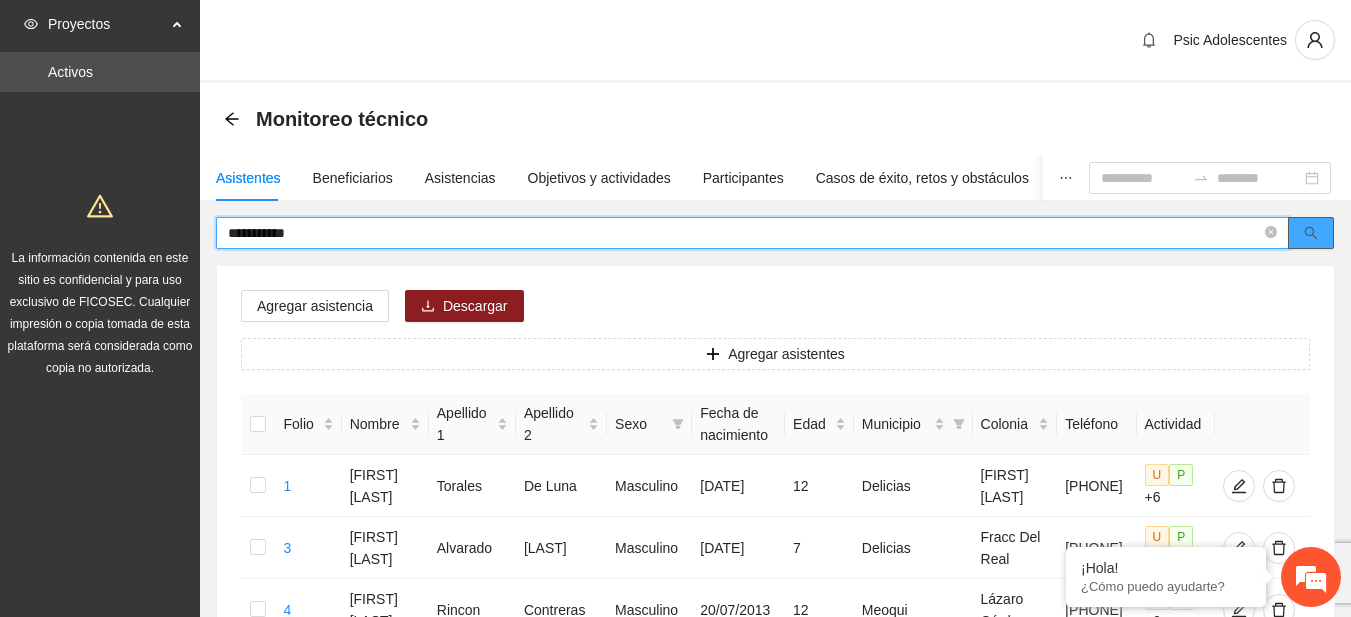 click 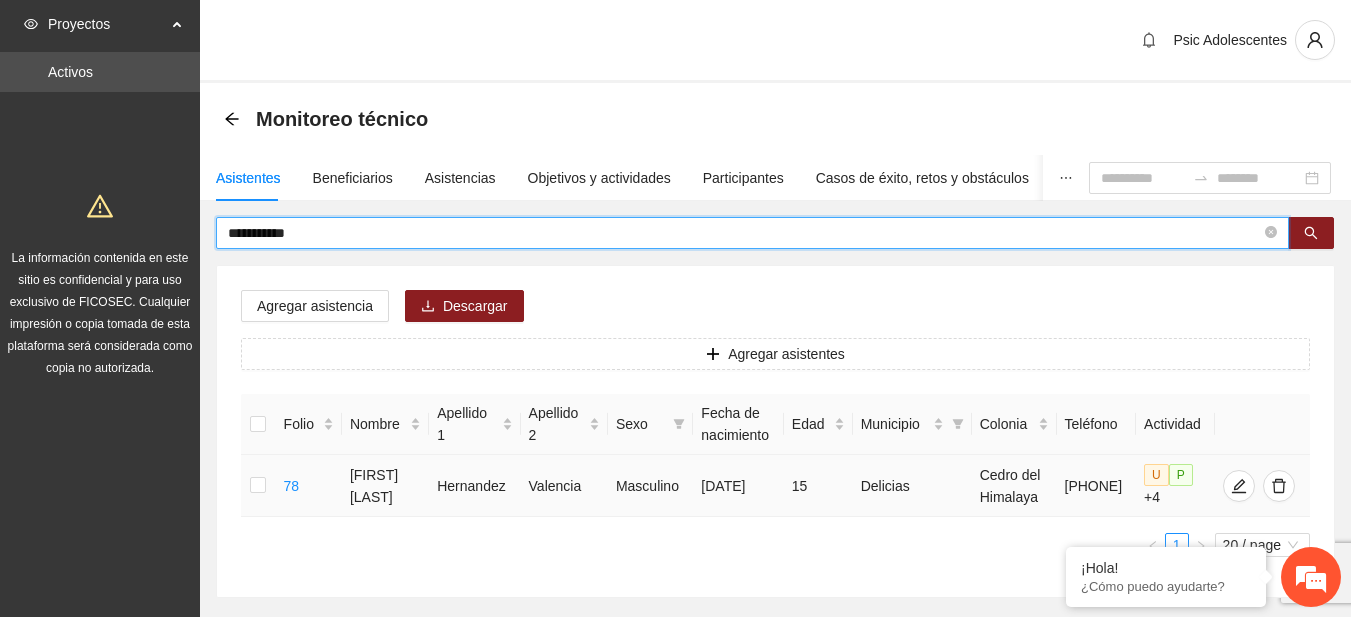 type on "**********" 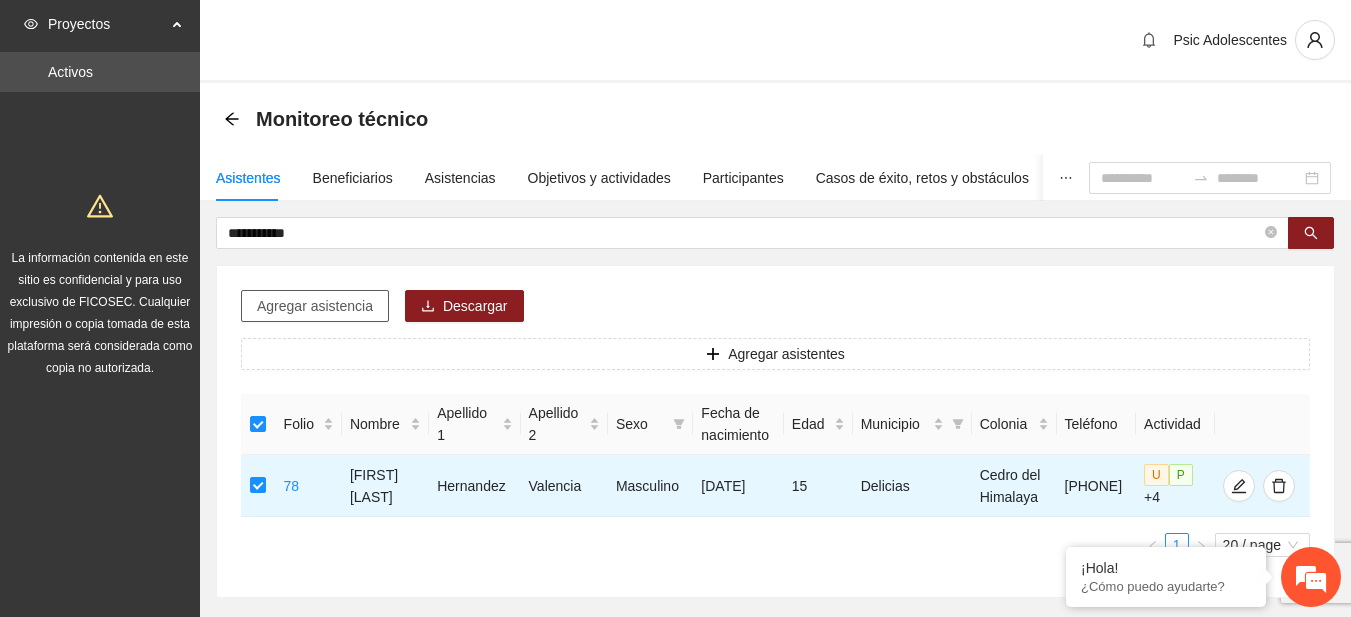 click on "Agregar asistencia" at bounding box center [315, 306] 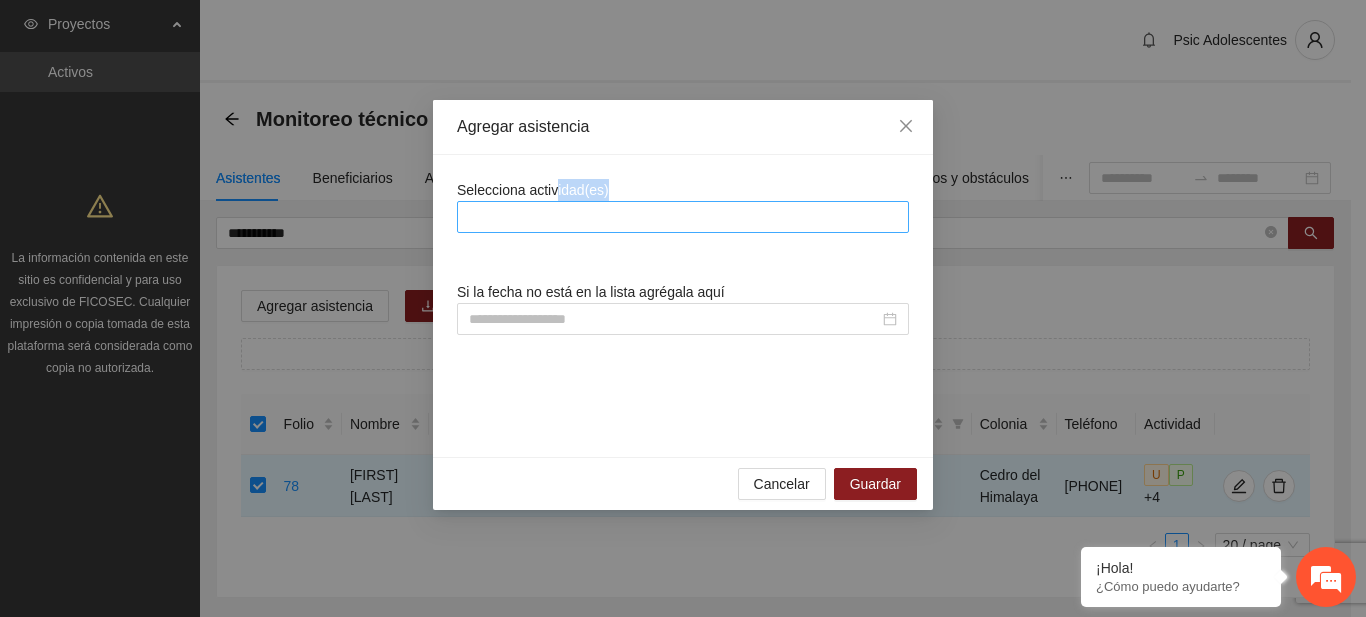 drag, startPoint x: 551, startPoint y: 199, endPoint x: 565, endPoint y: 223, distance: 27.784887 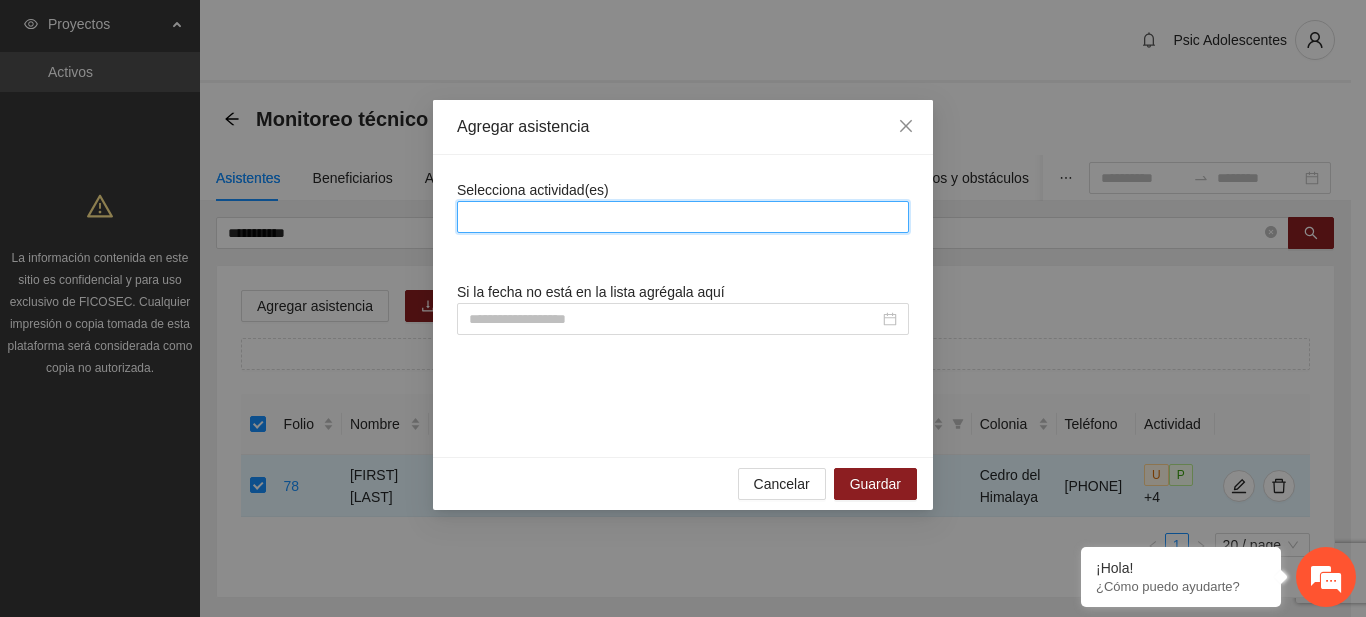 click at bounding box center (683, 217) 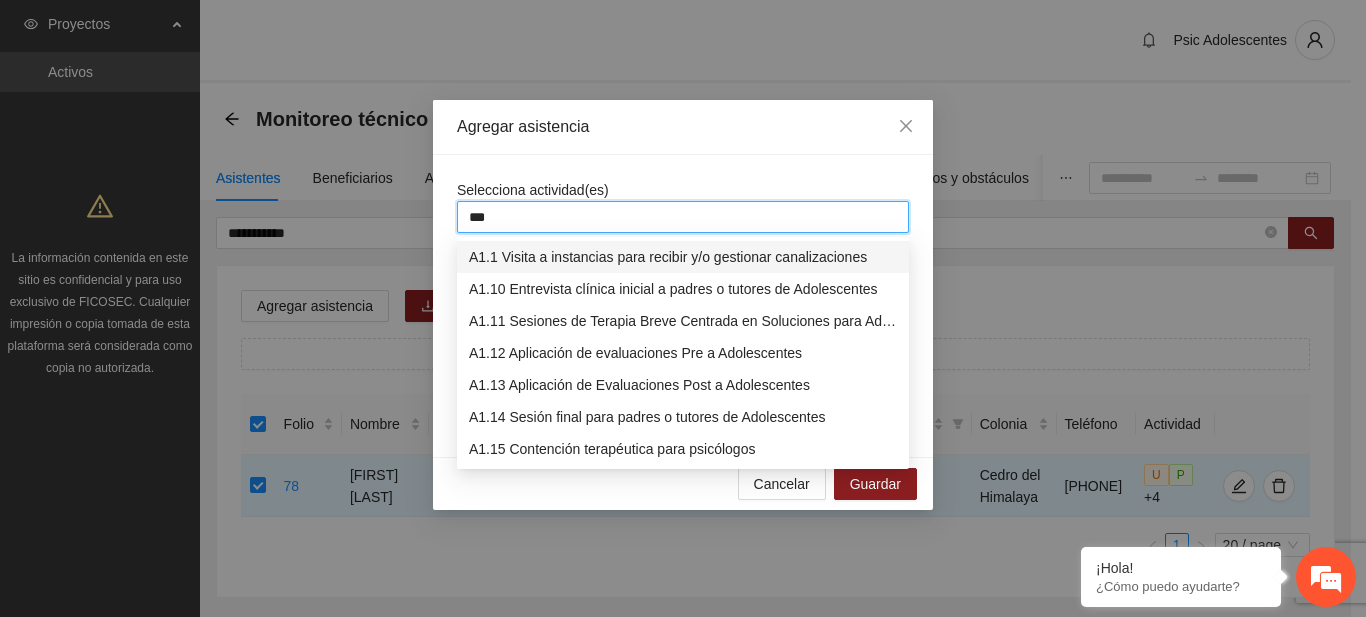 type on "****" 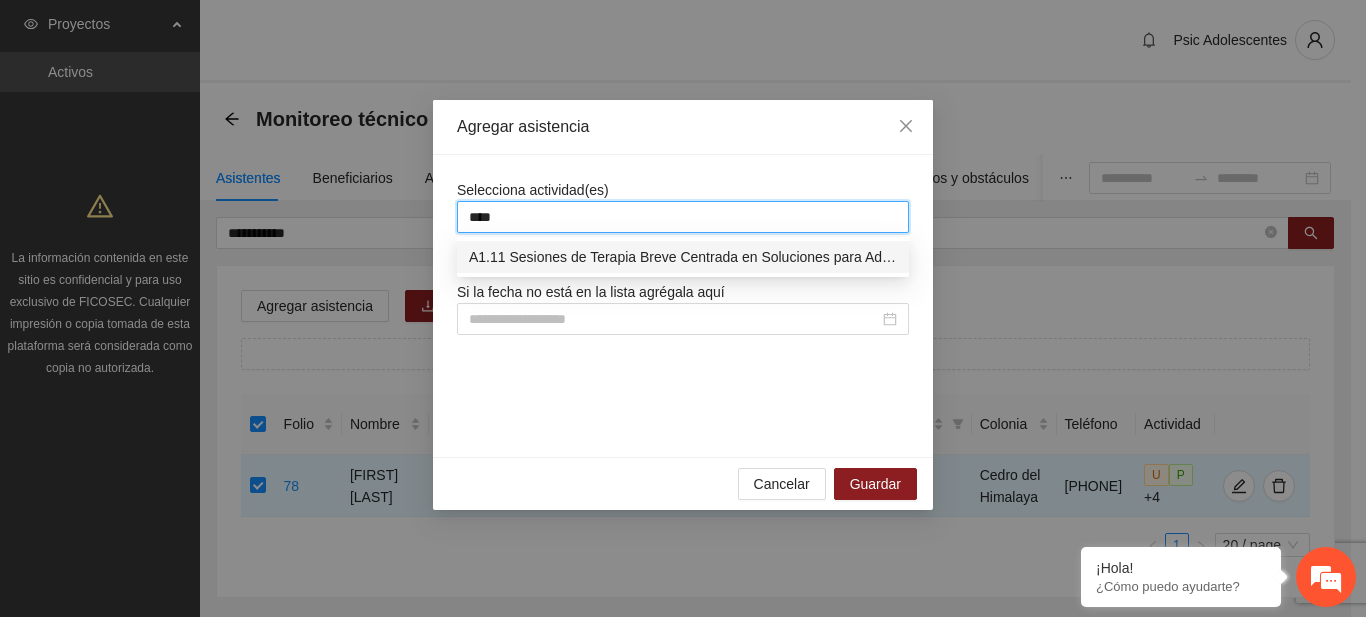 click on "A1.11 Sesiones de Terapia Breve Centrada en Soluciones para Adolescentes" at bounding box center [683, 257] 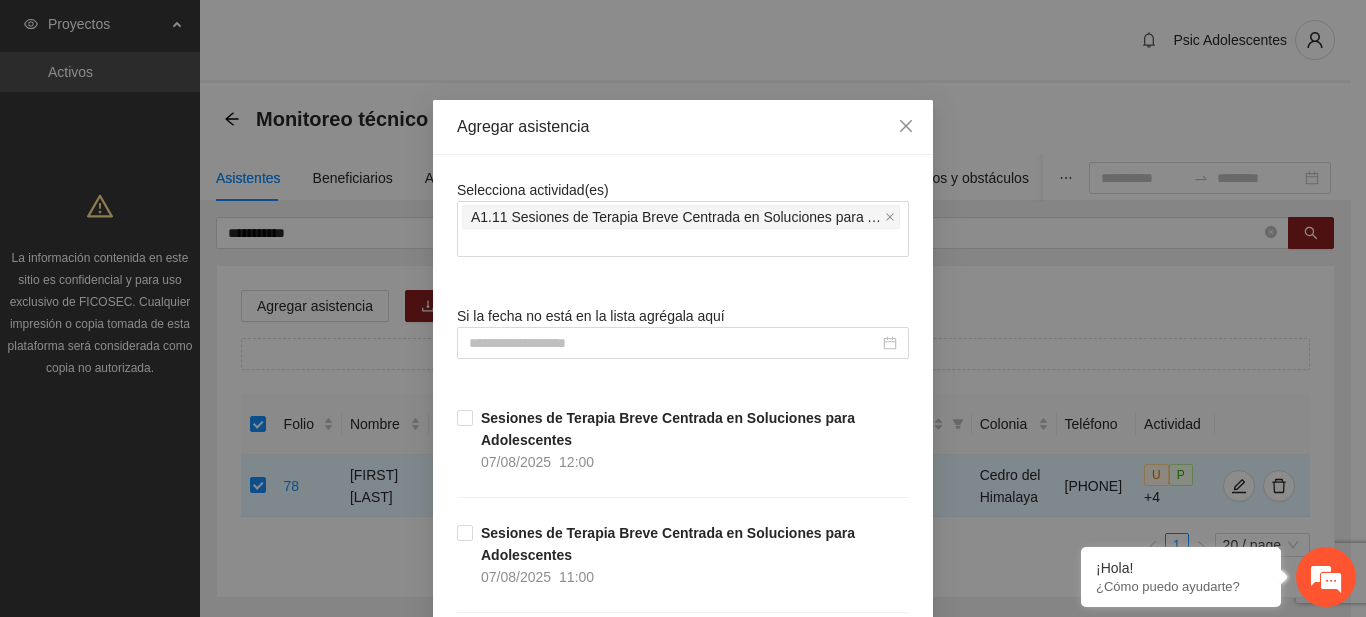 click on "Selecciona actividad(es) A1.11 Sesiones de Terapia Breve Centrada en Soluciones para Adolescentes" at bounding box center [683, 218] 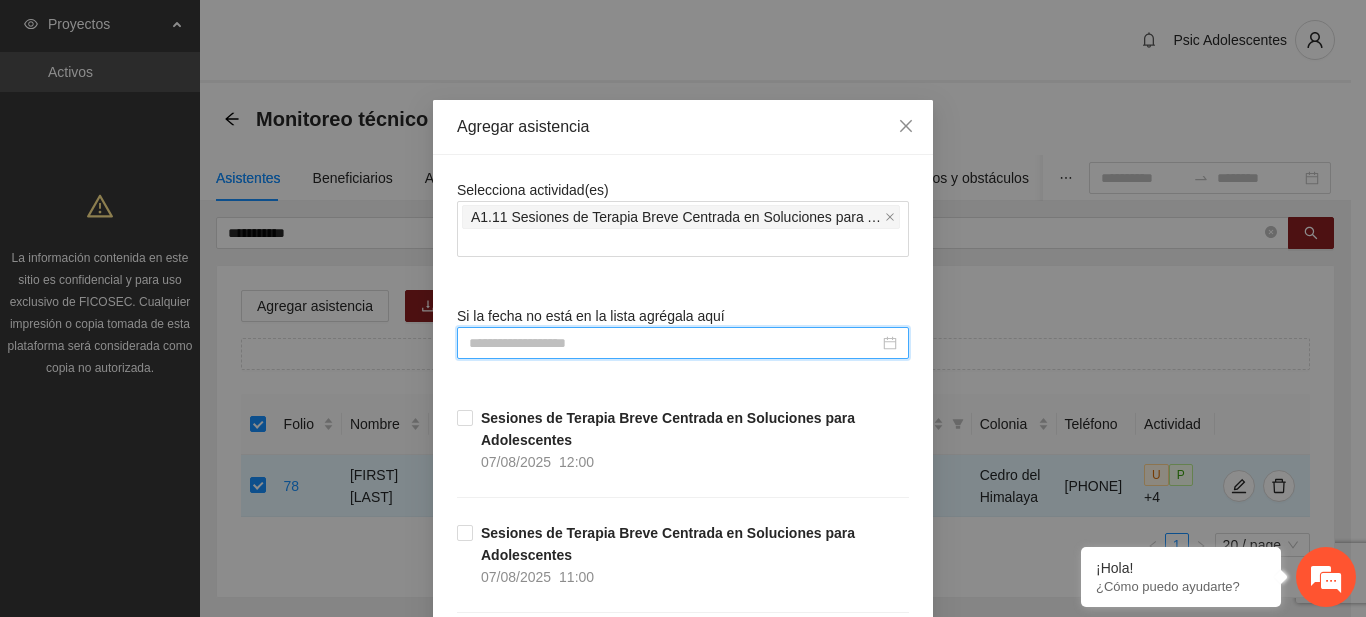 click at bounding box center [674, 343] 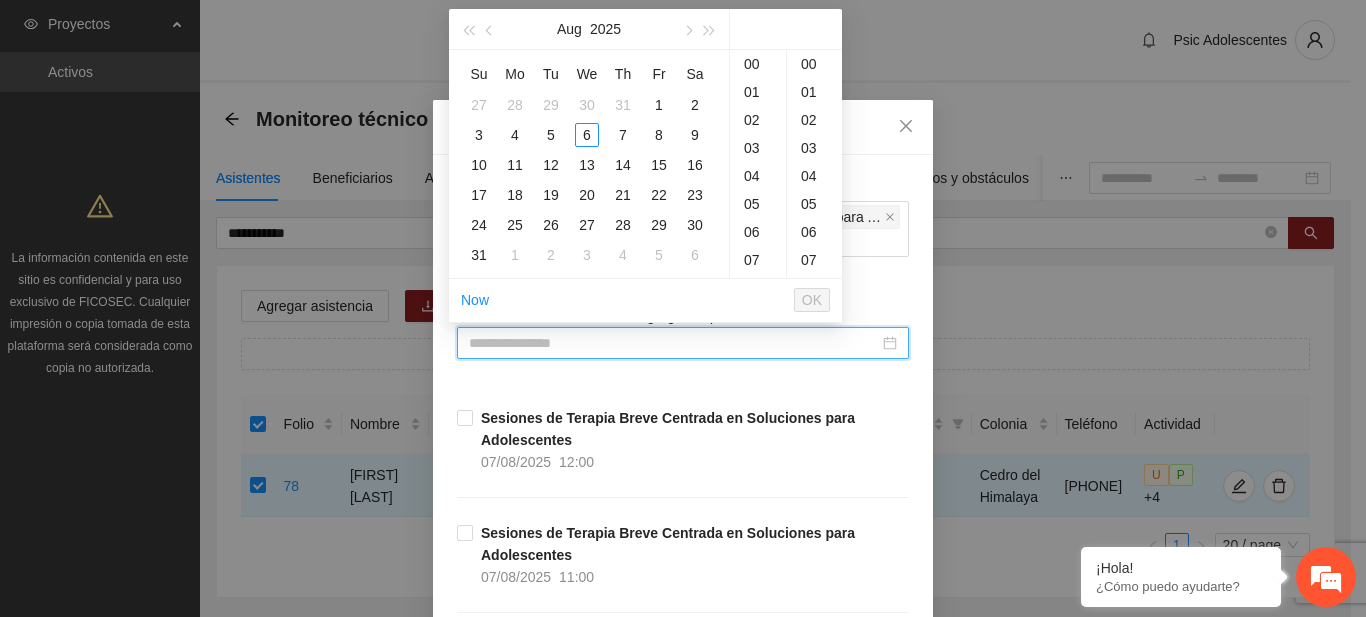 type on "**********" 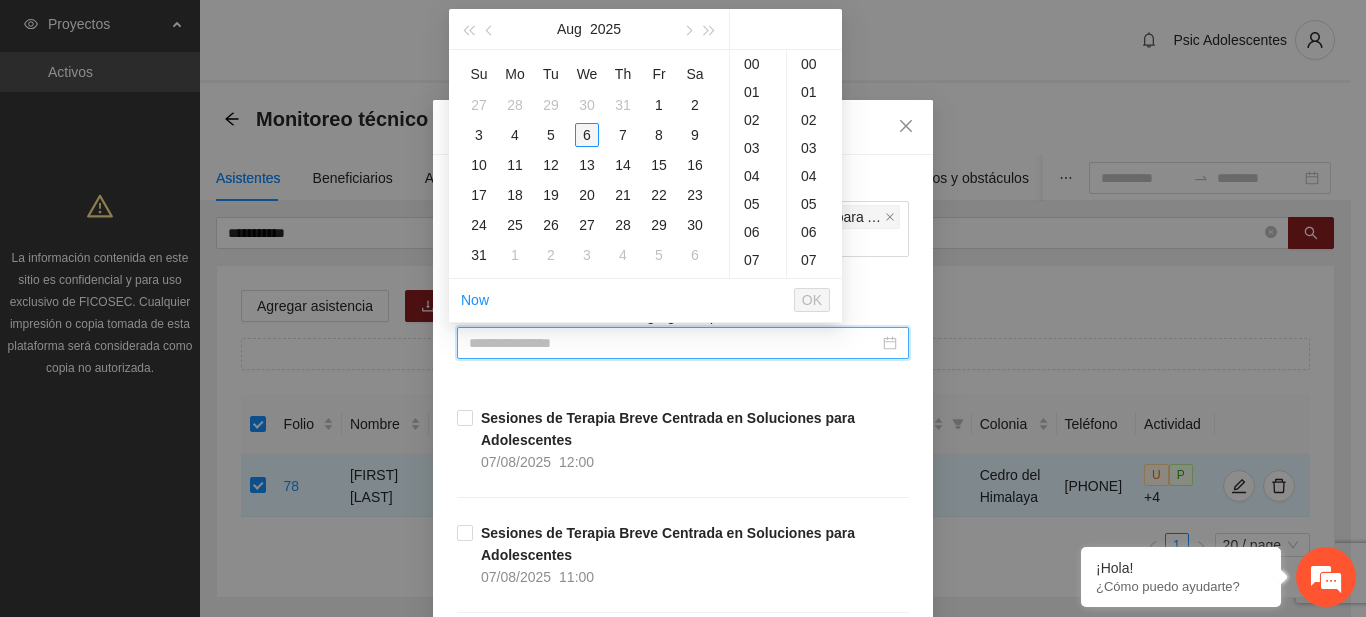 click on "6" at bounding box center [587, 135] 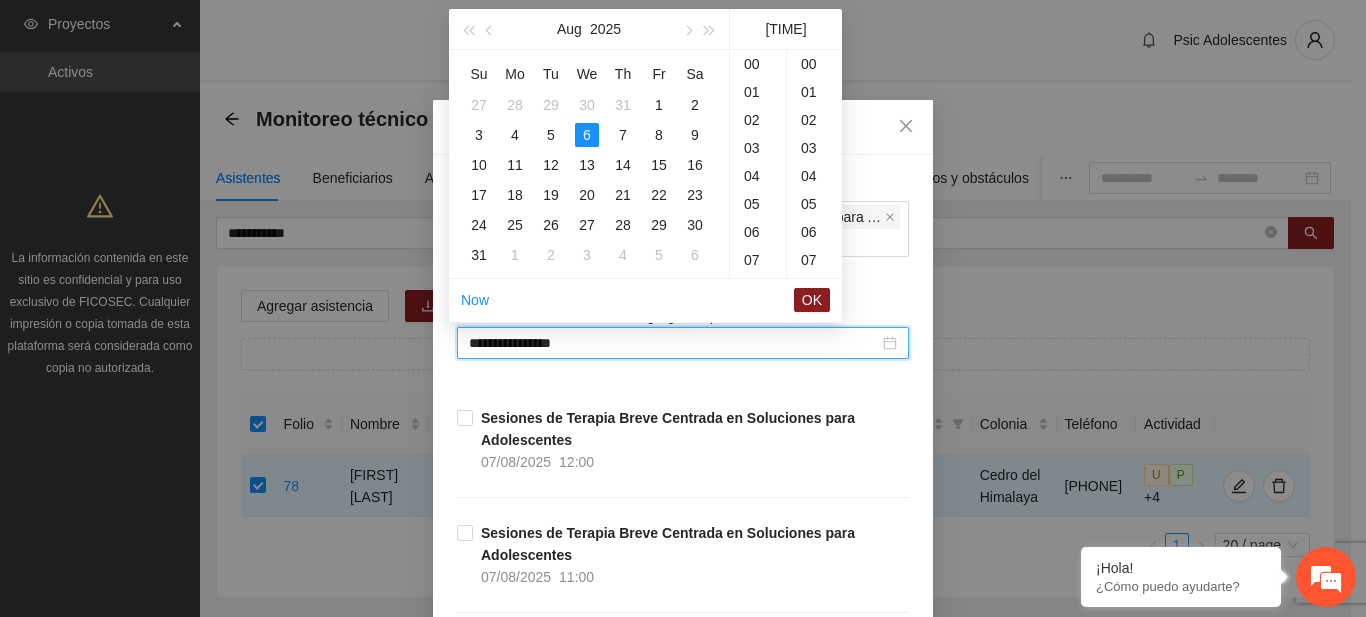 scroll, scrollTop: 448, scrollLeft: 0, axis: vertical 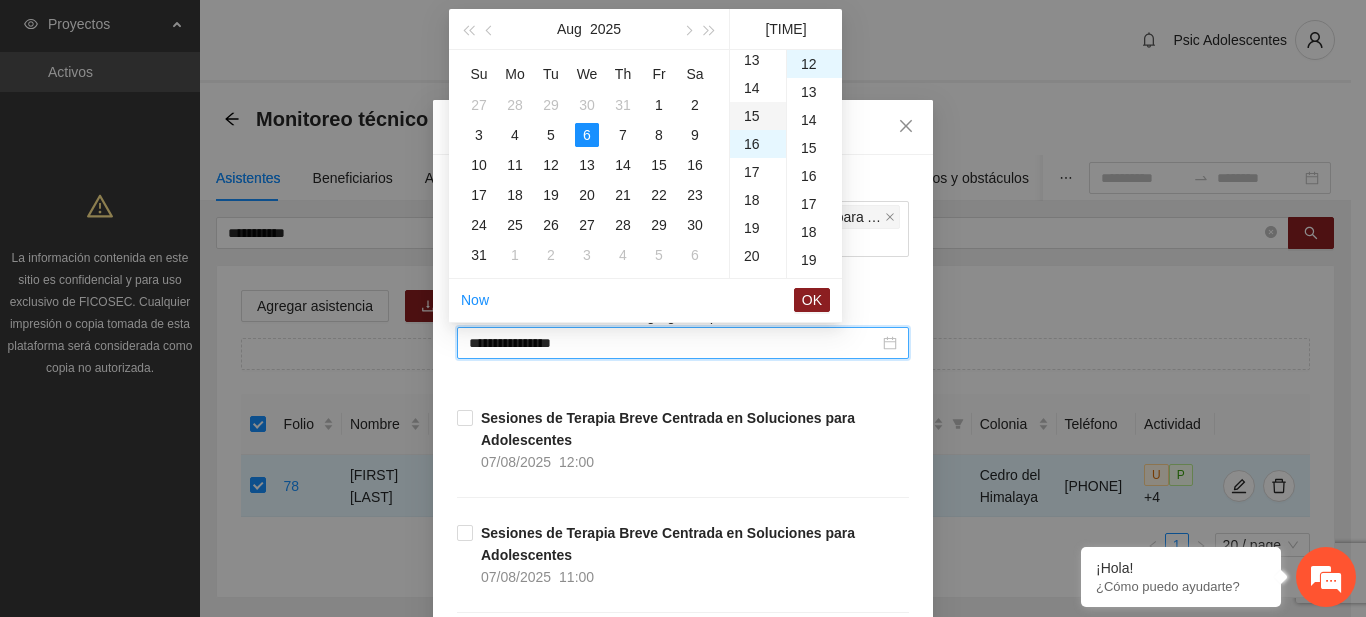 click on "15" at bounding box center [758, 116] 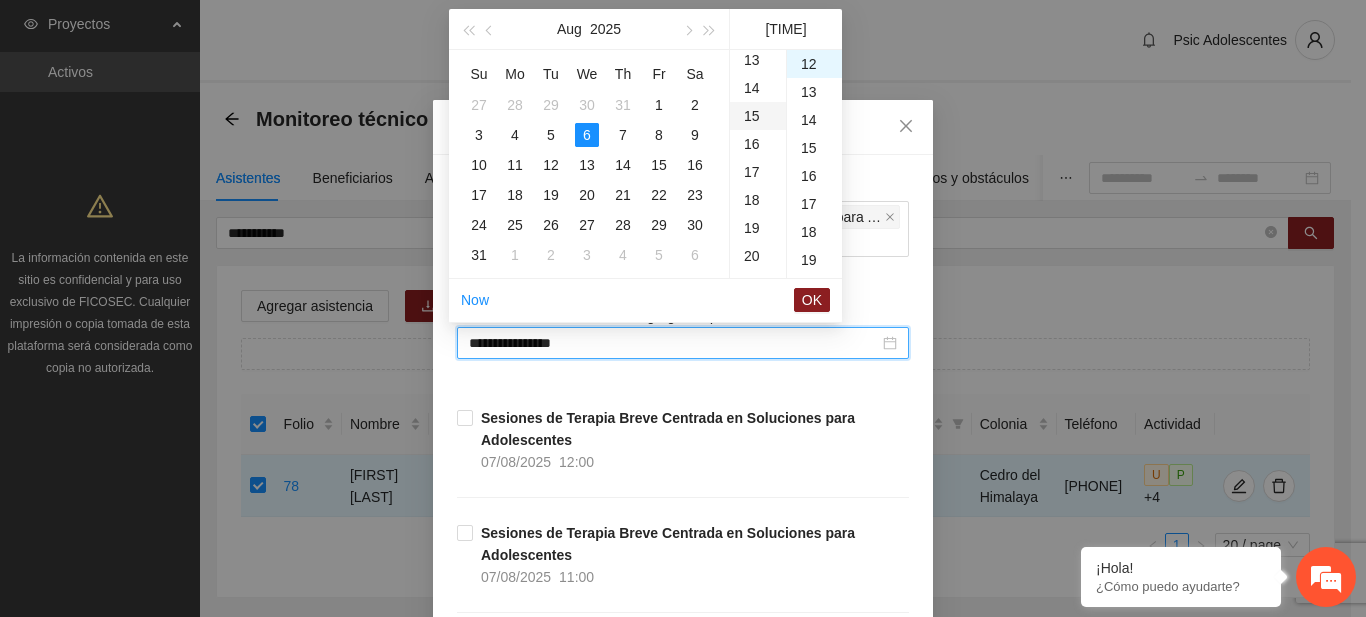 scroll, scrollTop: 420, scrollLeft: 0, axis: vertical 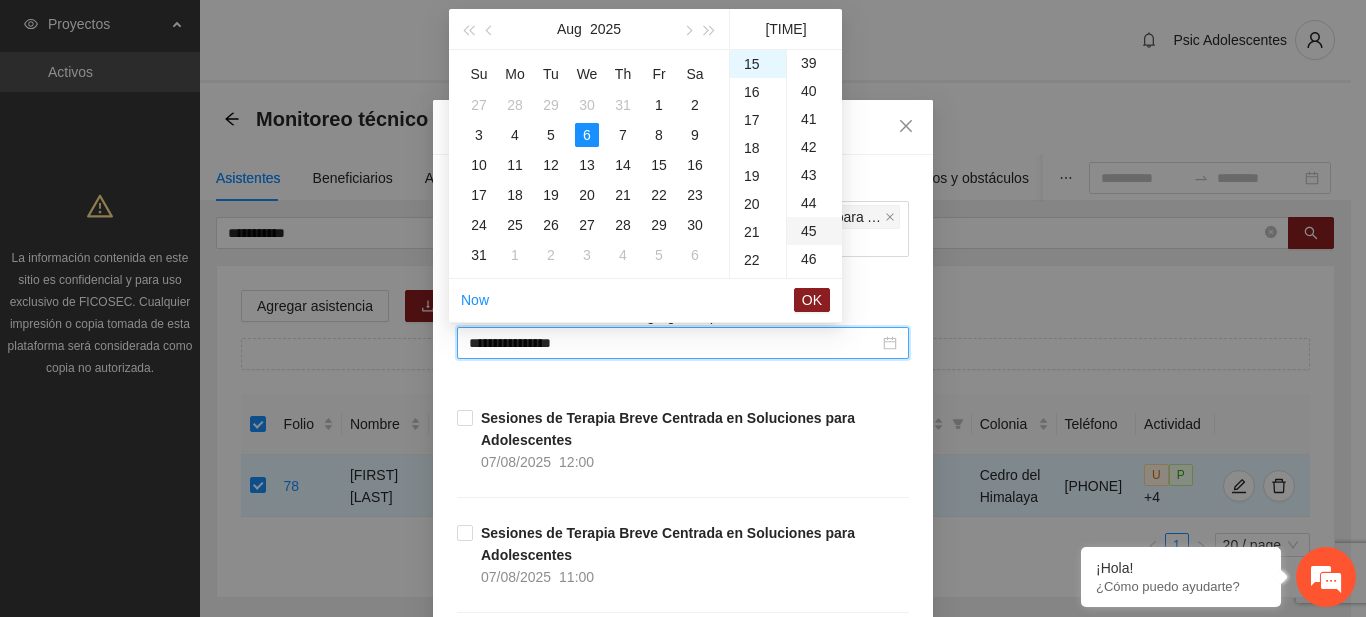 click on "45" at bounding box center [814, 231] 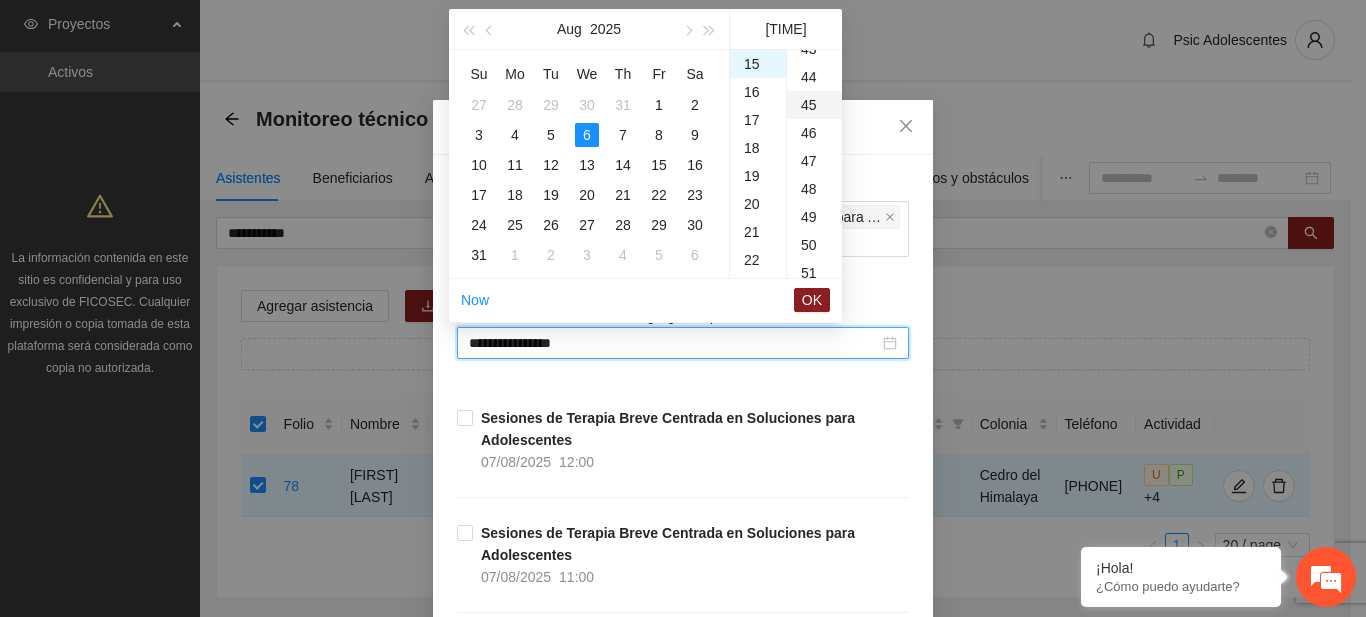 scroll, scrollTop: 1260, scrollLeft: 0, axis: vertical 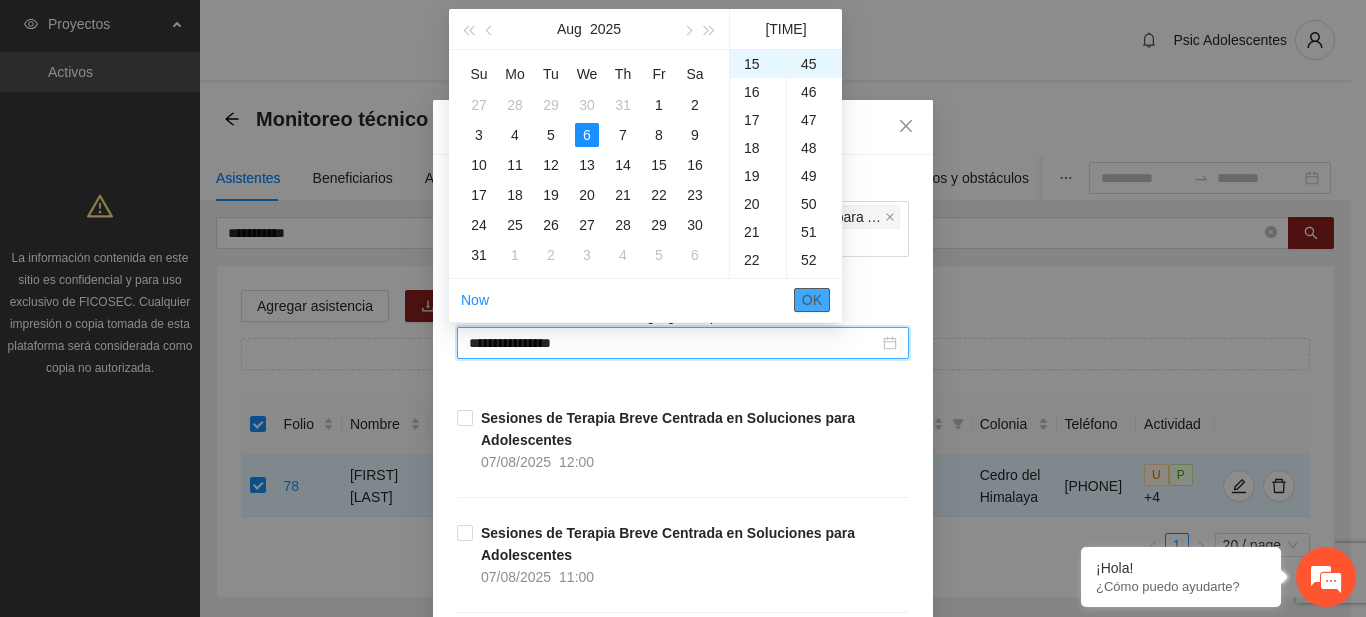 click on "OK" at bounding box center (812, 300) 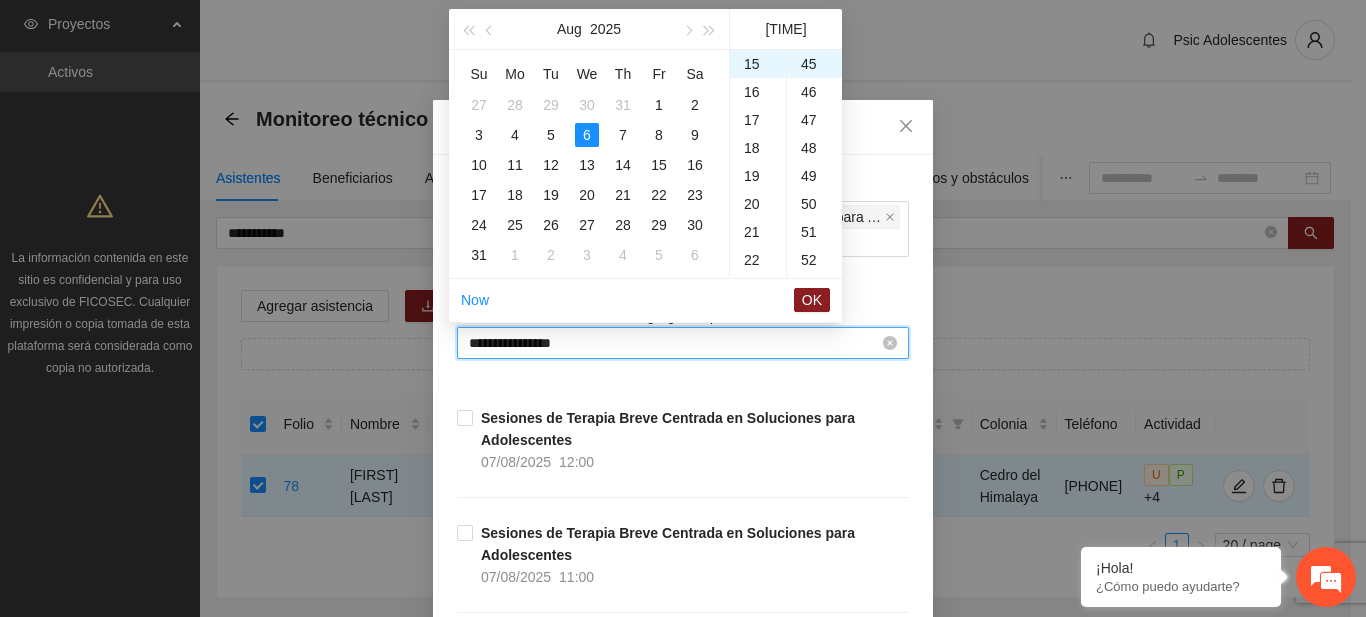 drag, startPoint x: 586, startPoint y: 341, endPoint x: 554, endPoint y: 343, distance: 32.06244 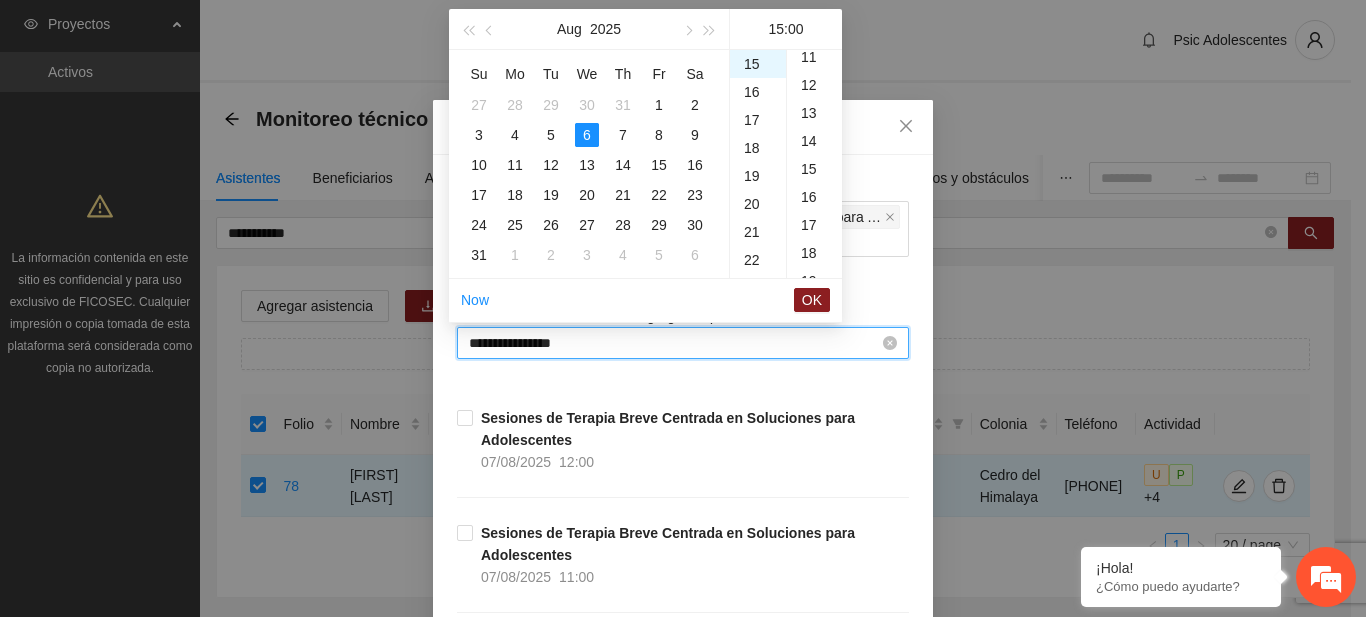 scroll, scrollTop: 0, scrollLeft: 0, axis: both 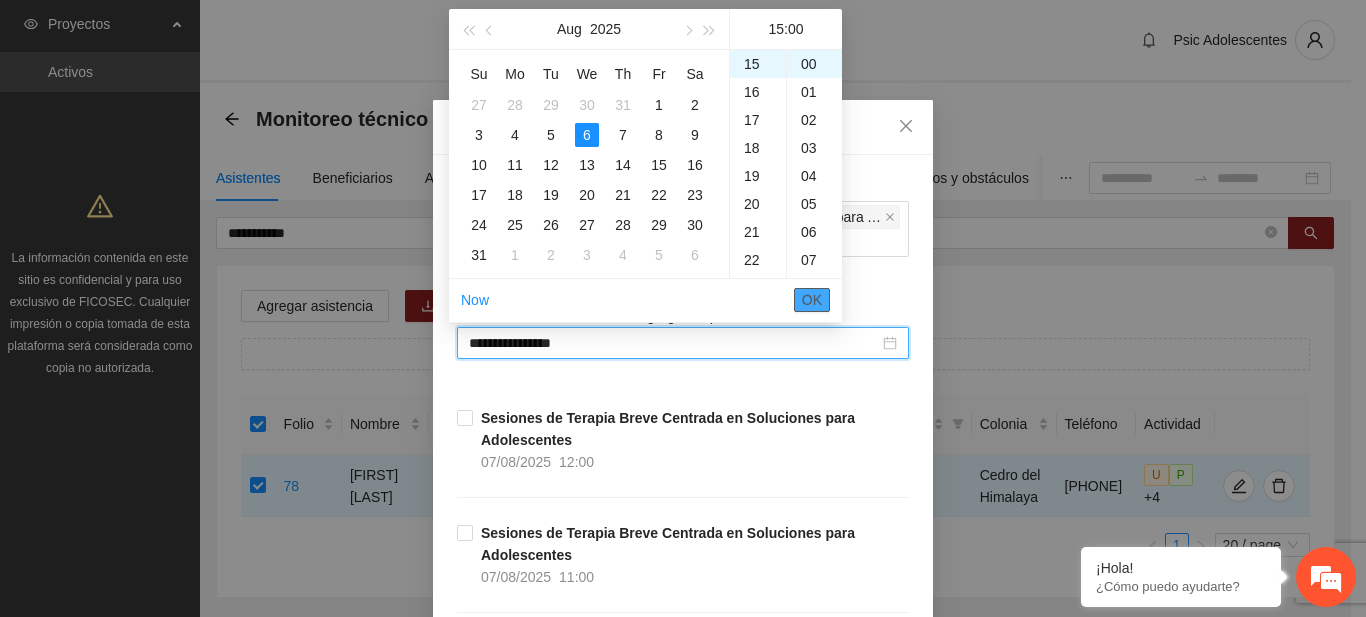 click on "OK" at bounding box center (812, 300) 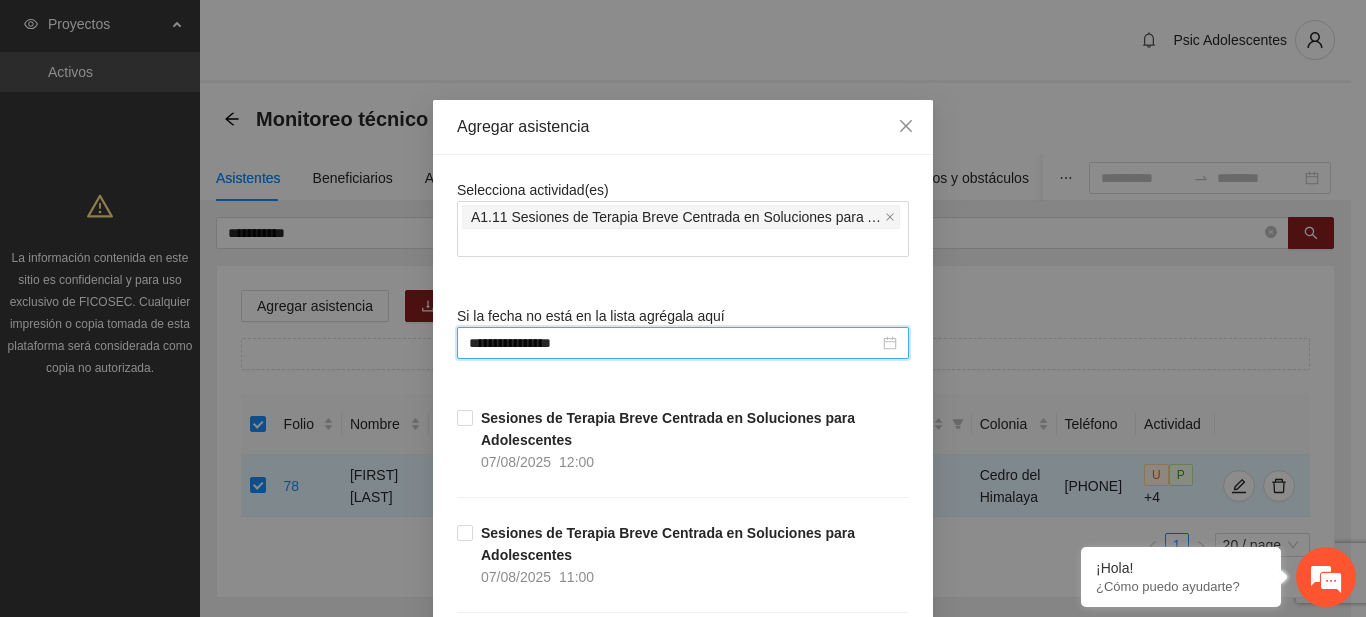 type on "**********" 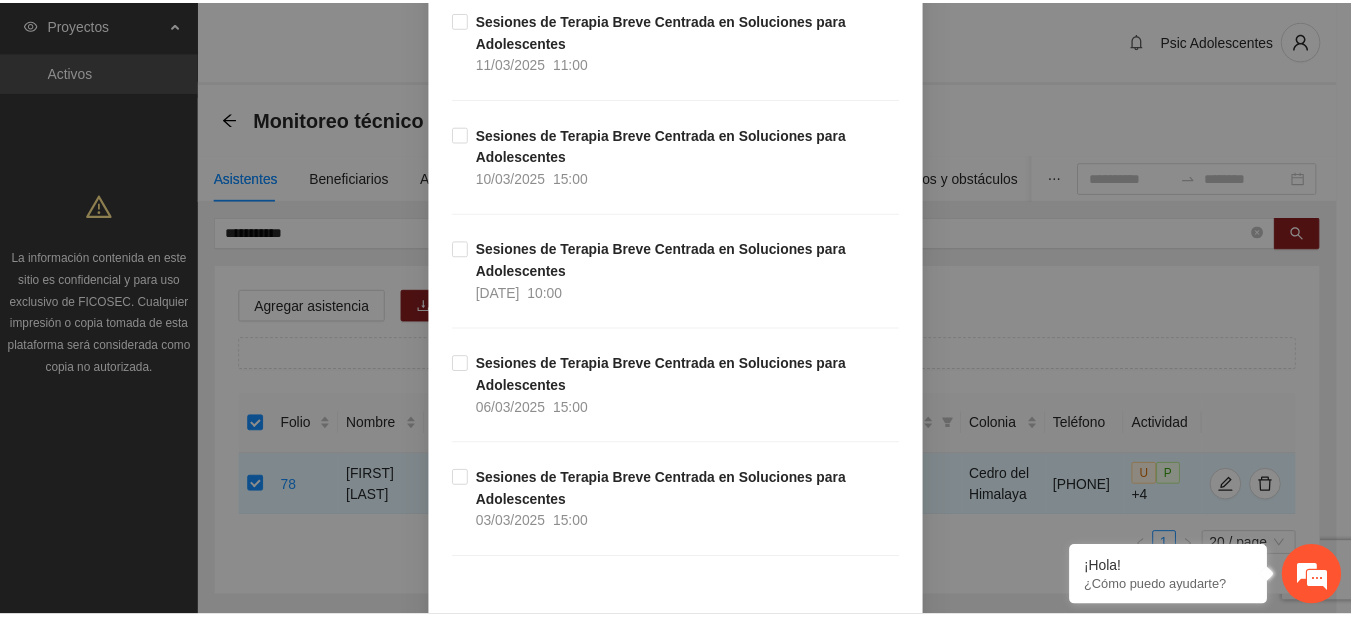 scroll, scrollTop: 14315, scrollLeft: 0, axis: vertical 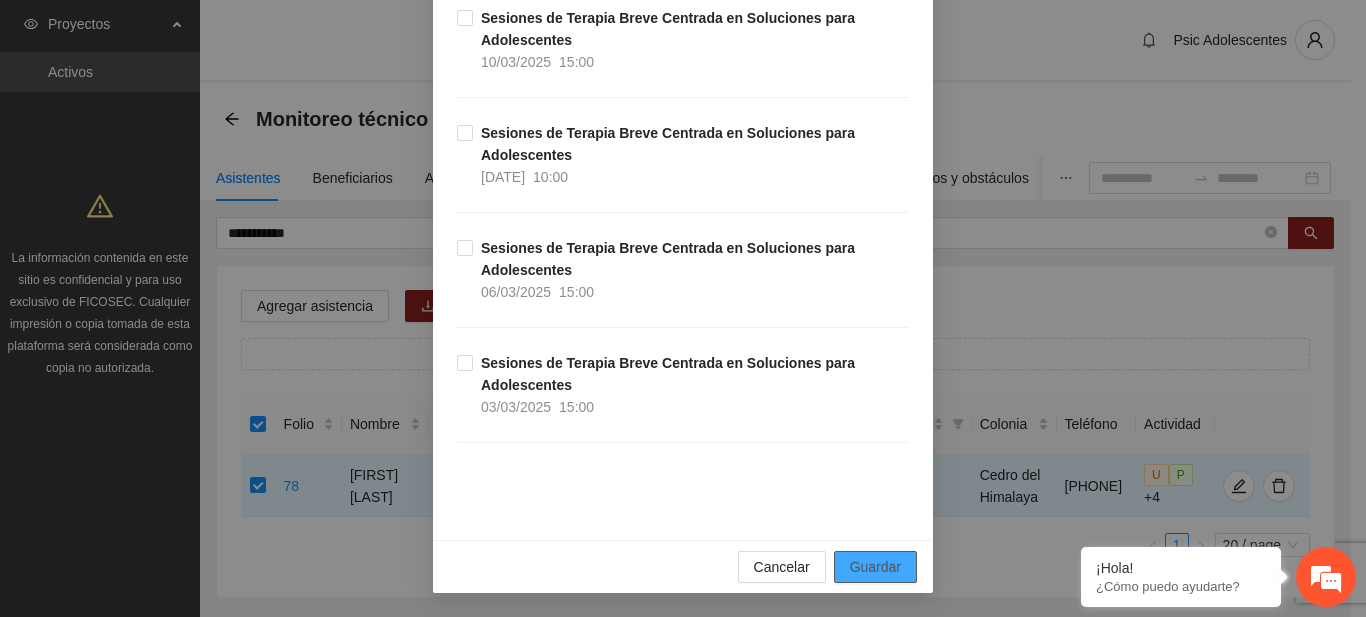 click on "Guardar" at bounding box center (875, 567) 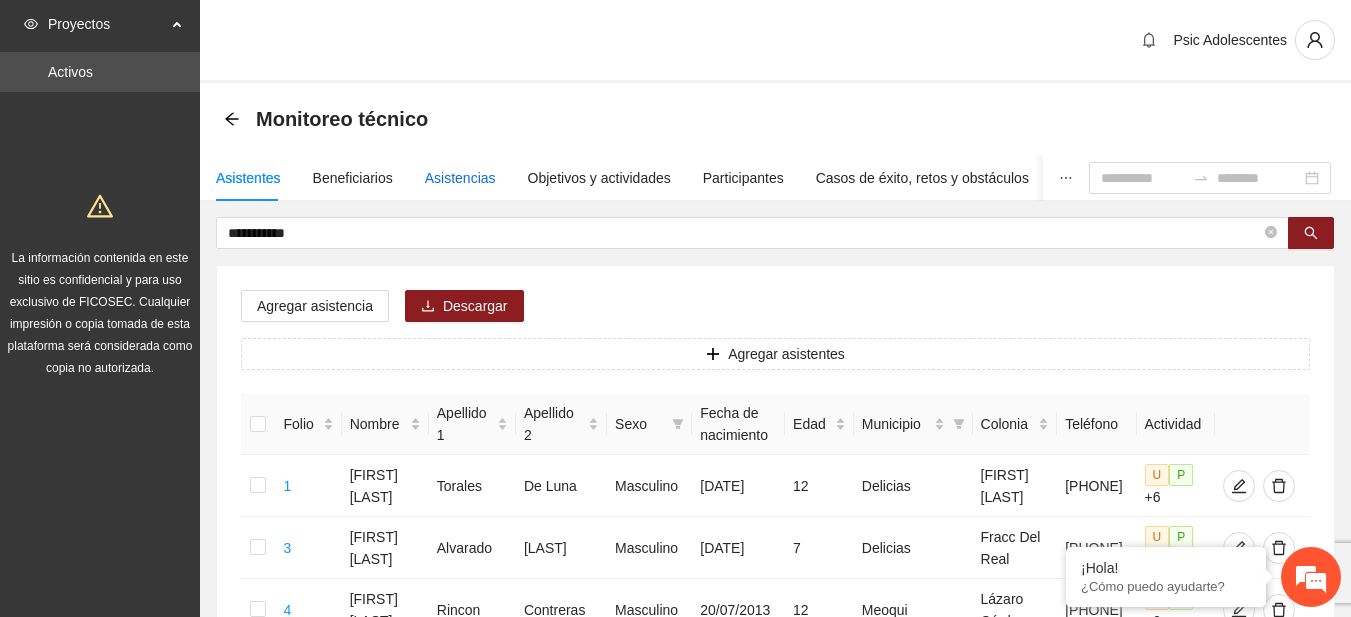click on "Asistencias" at bounding box center [460, 178] 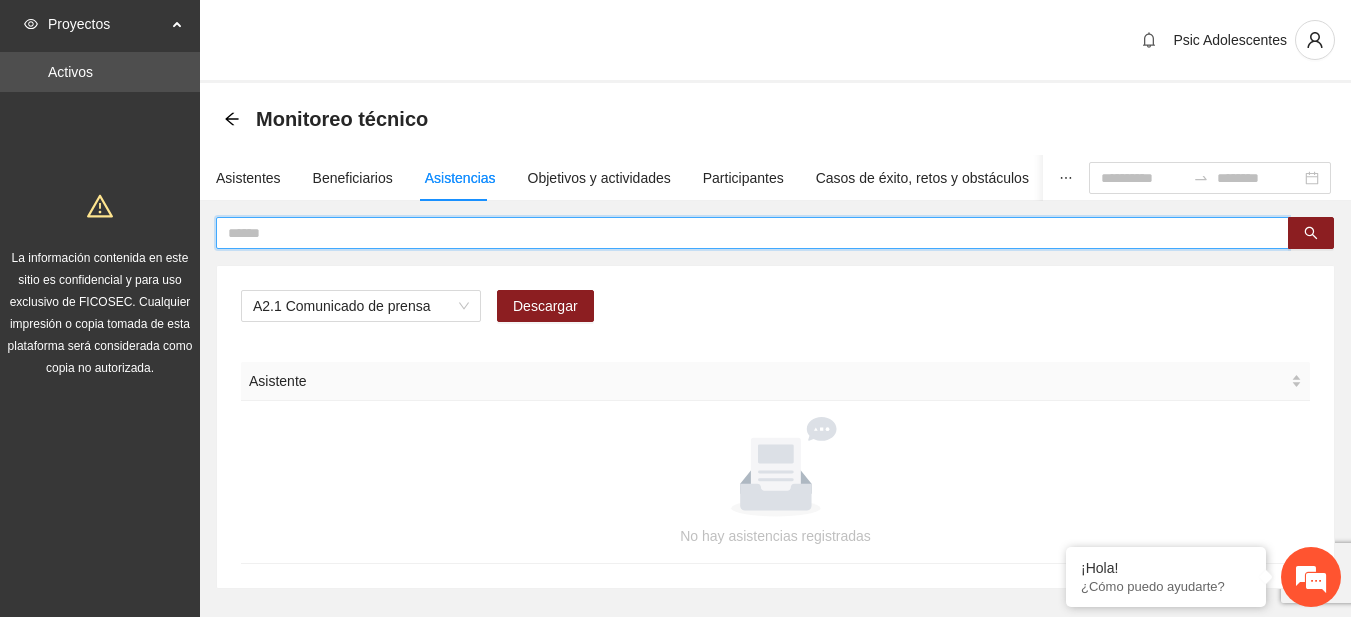 click at bounding box center [744, 233] 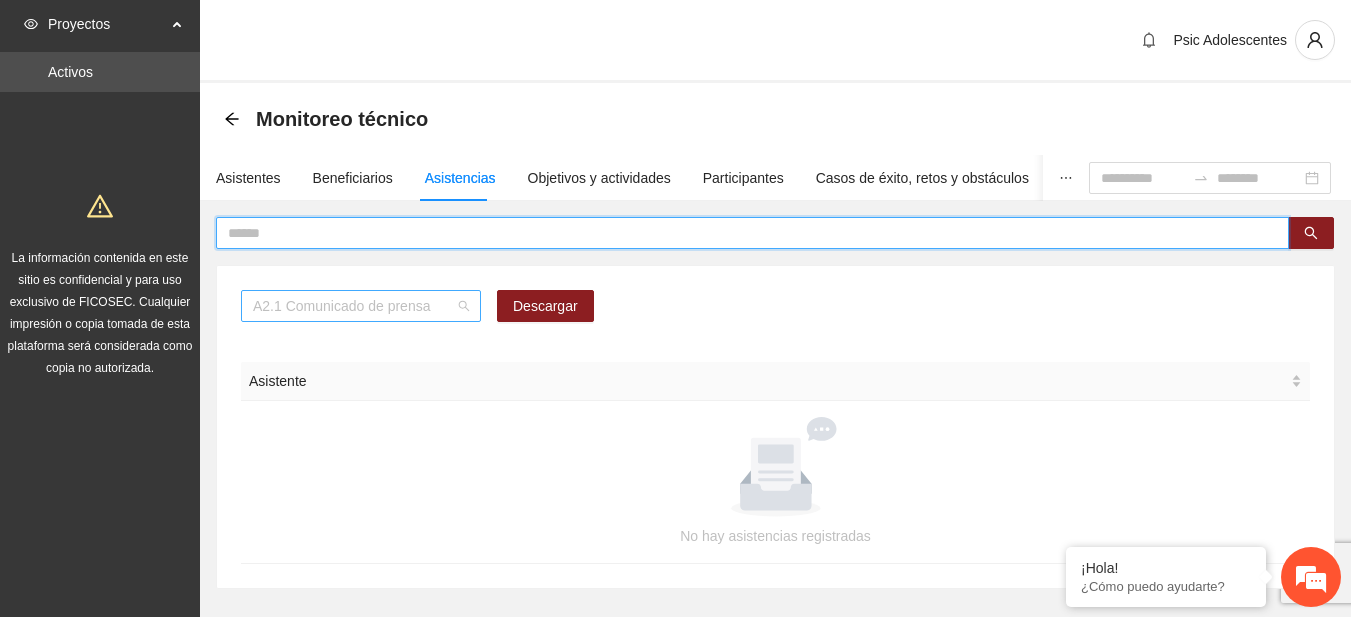 scroll, scrollTop: 256, scrollLeft: 0, axis: vertical 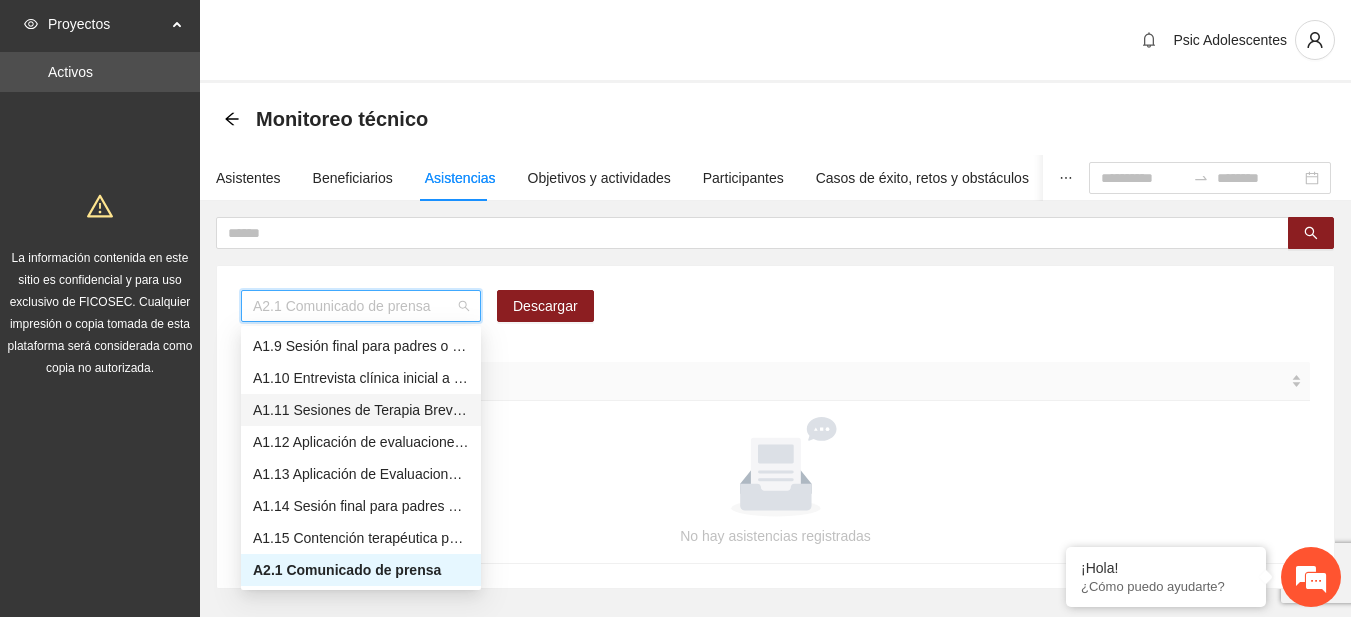 click on "A1.11 Sesiones de Terapia Breve Centrada en Soluciones para Adolescentes" at bounding box center (361, 410) 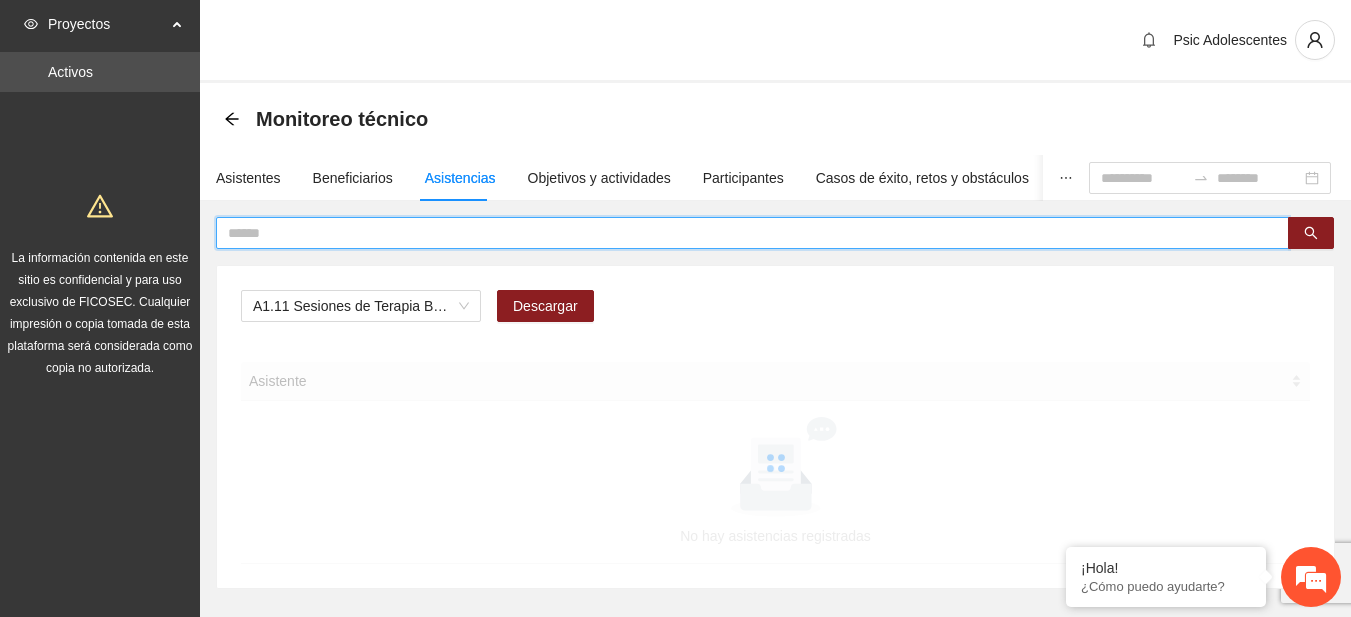 click at bounding box center (744, 233) 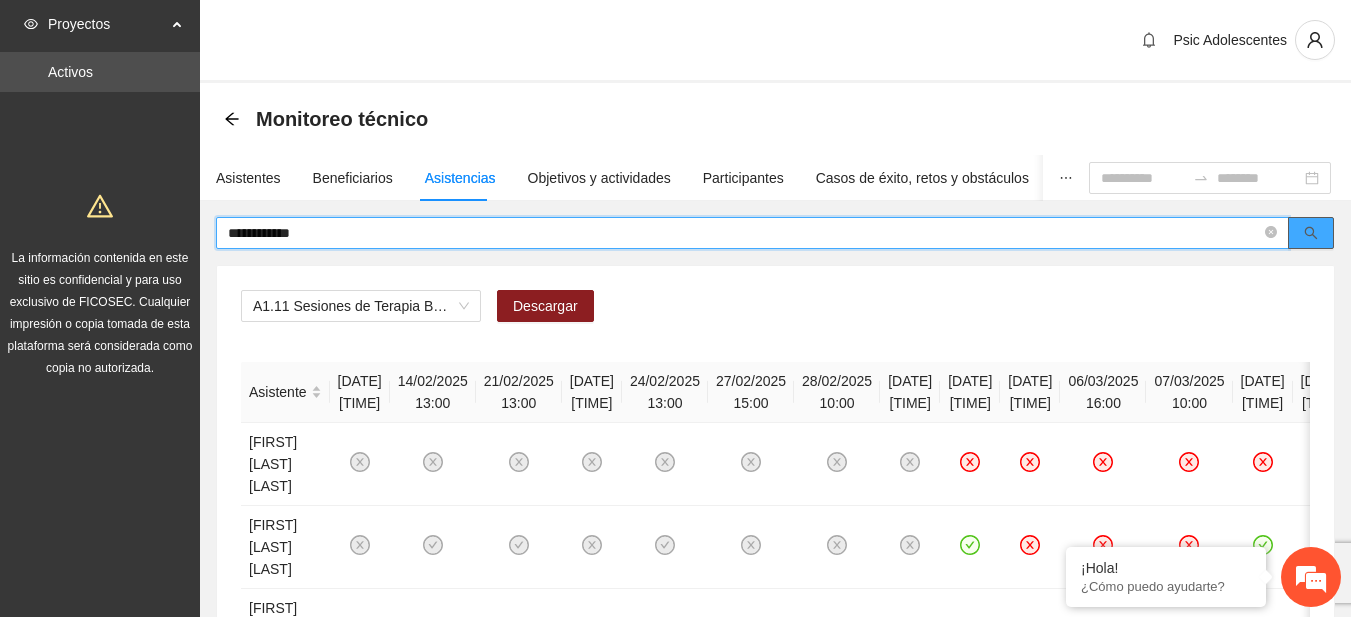 click at bounding box center (1311, 233) 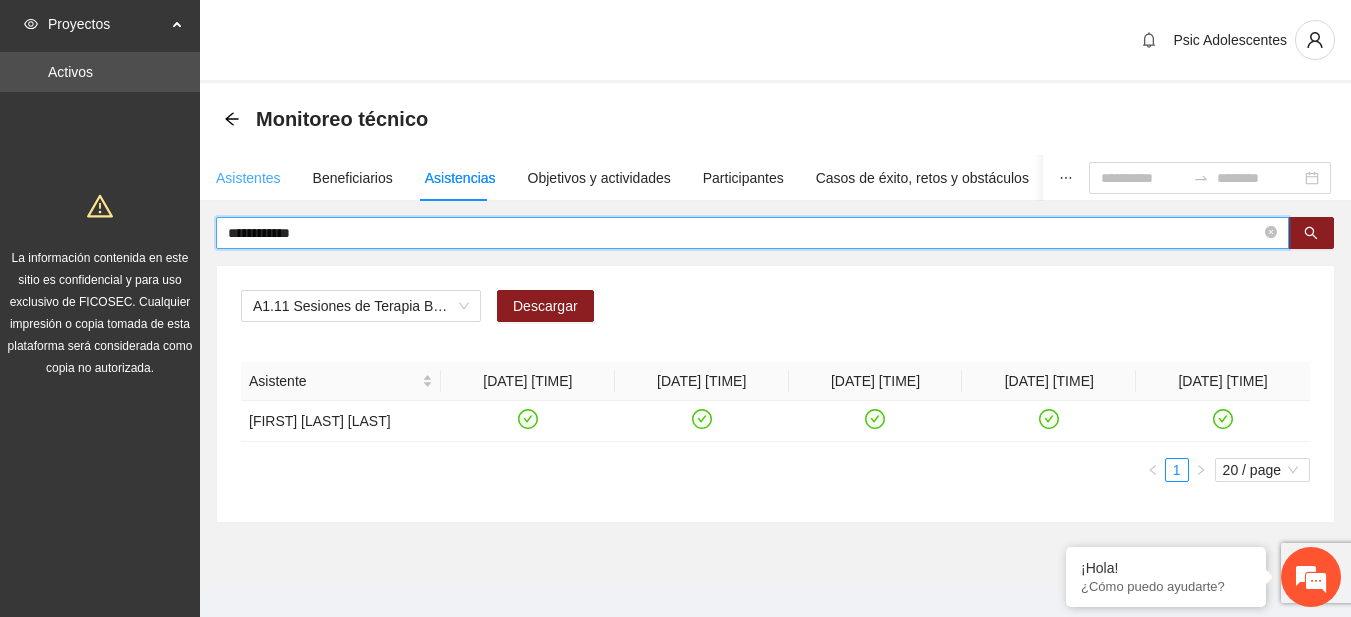 type on "**********" 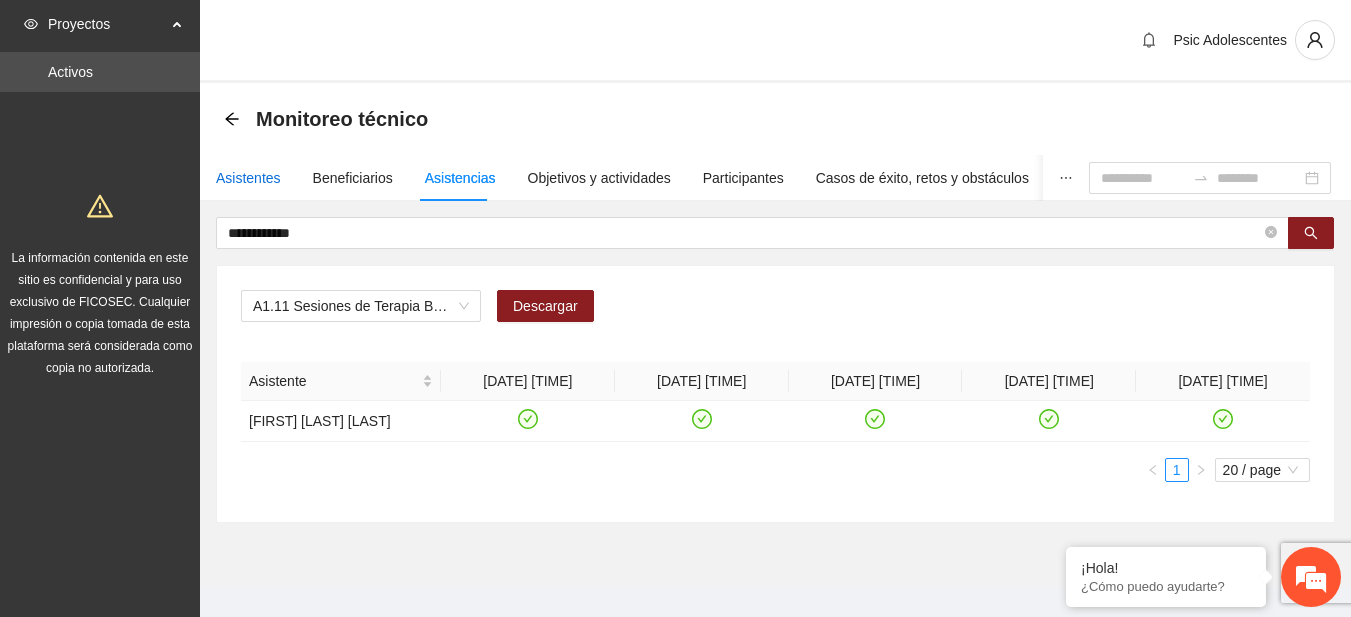 click on "Asistentes" at bounding box center [248, 178] 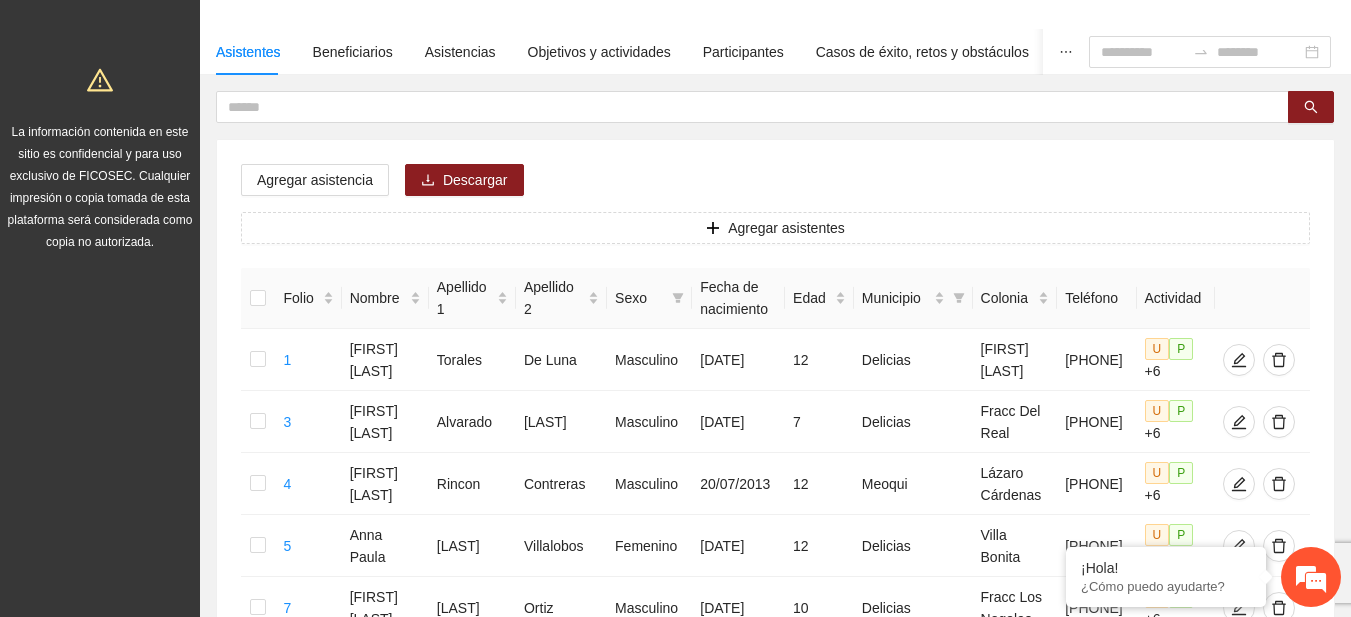 scroll, scrollTop: 0, scrollLeft: 0, axis: both 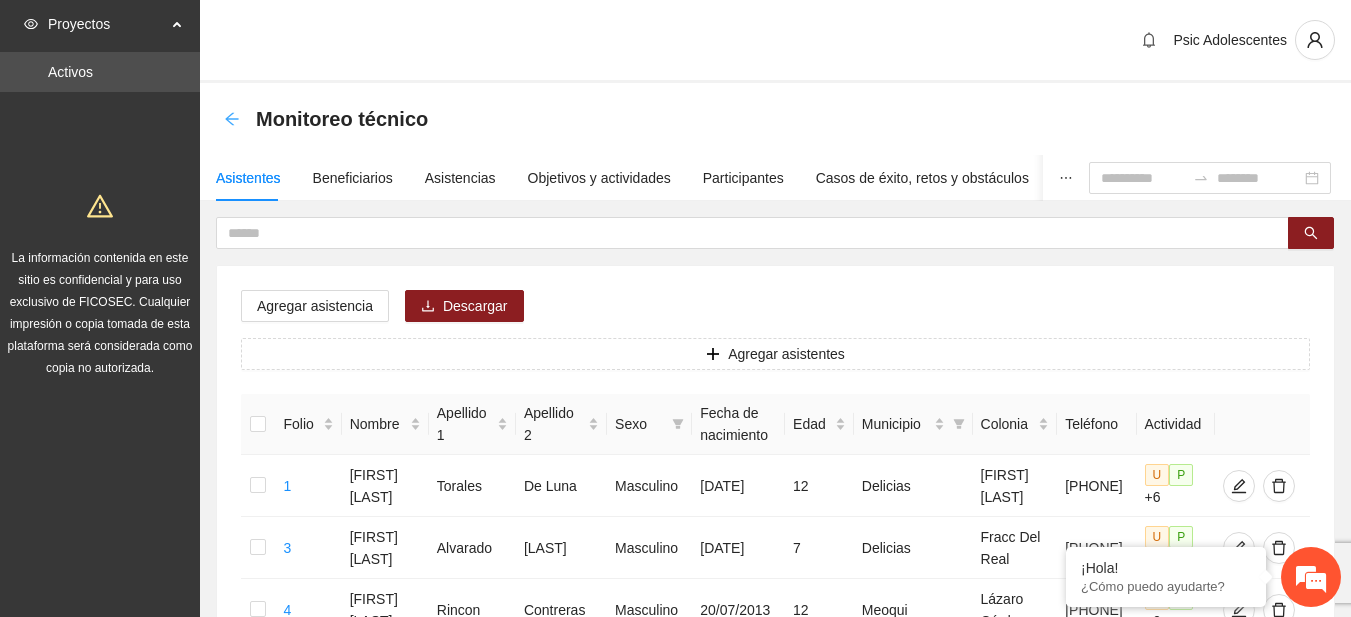 click 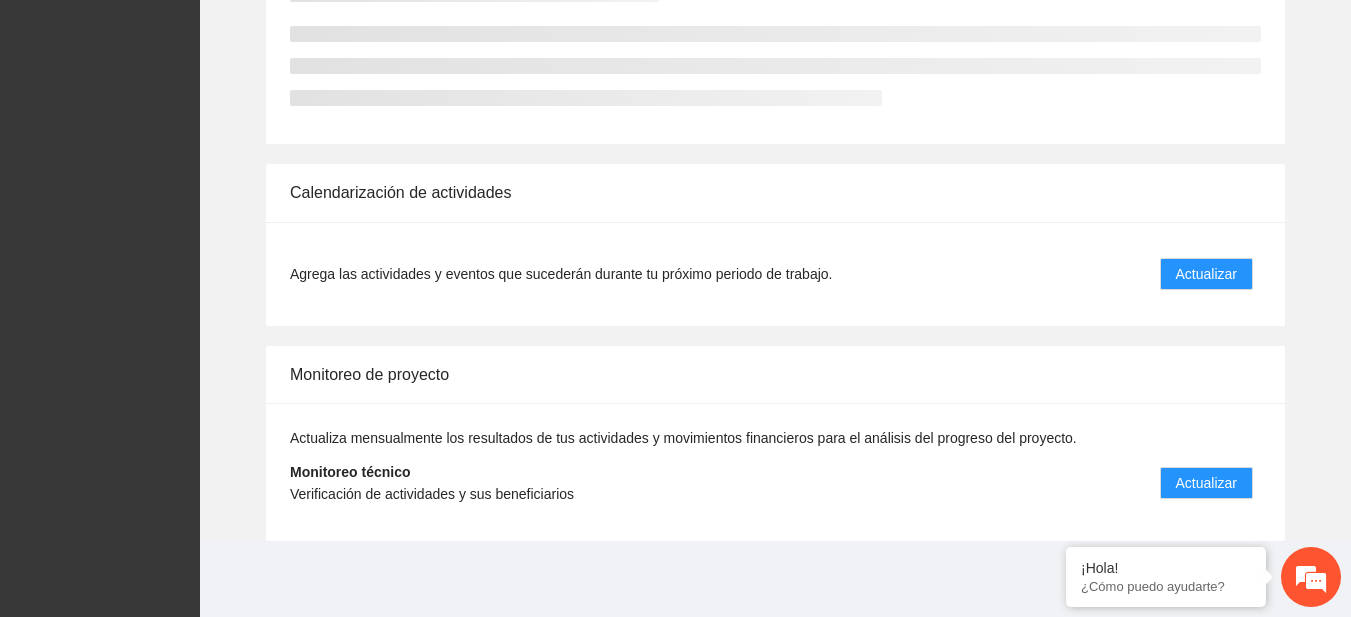 scroll, scrollTop: 0, scrollLeft: 0, axis: both 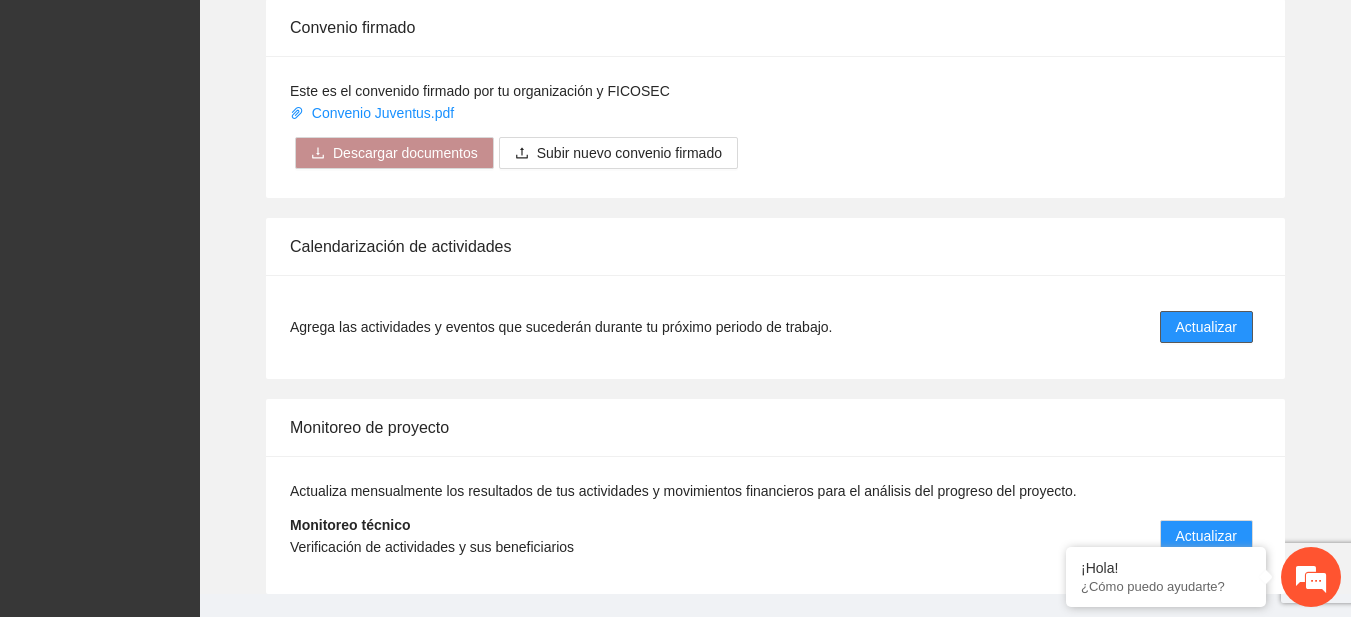 click on "Actualizar" at bounding box center (1206, 327) 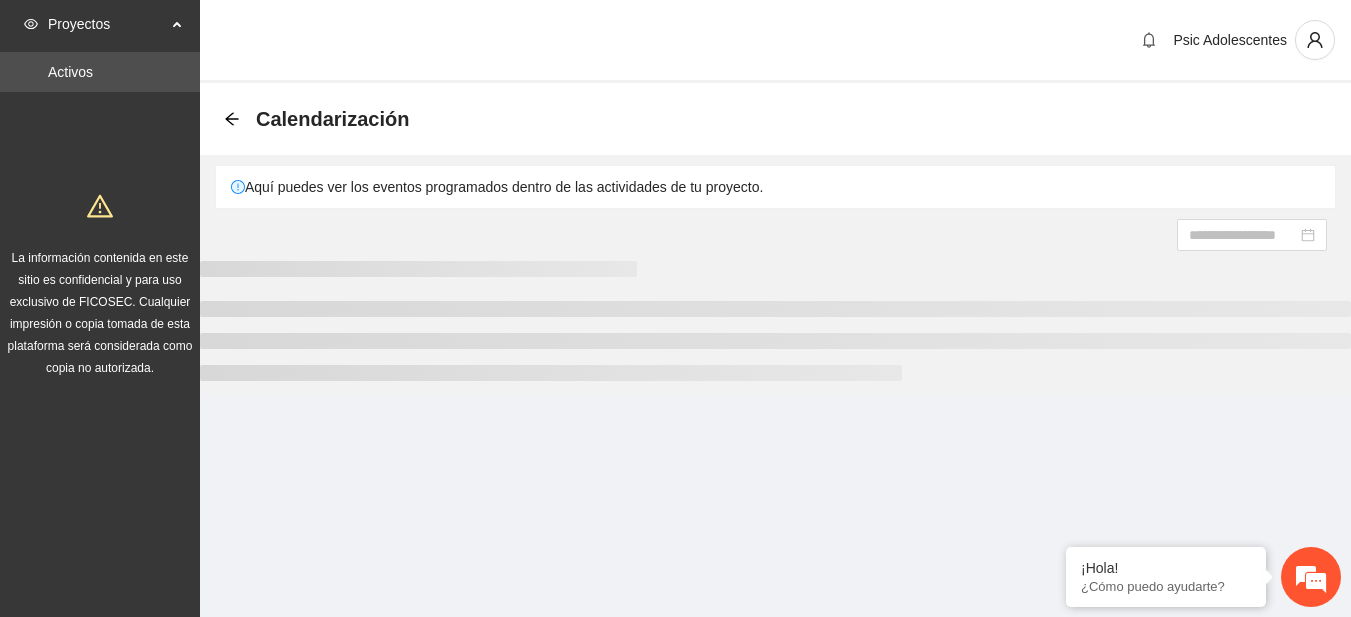 scroll, scrollTop: 0, scrollLeft: 0, axis: both 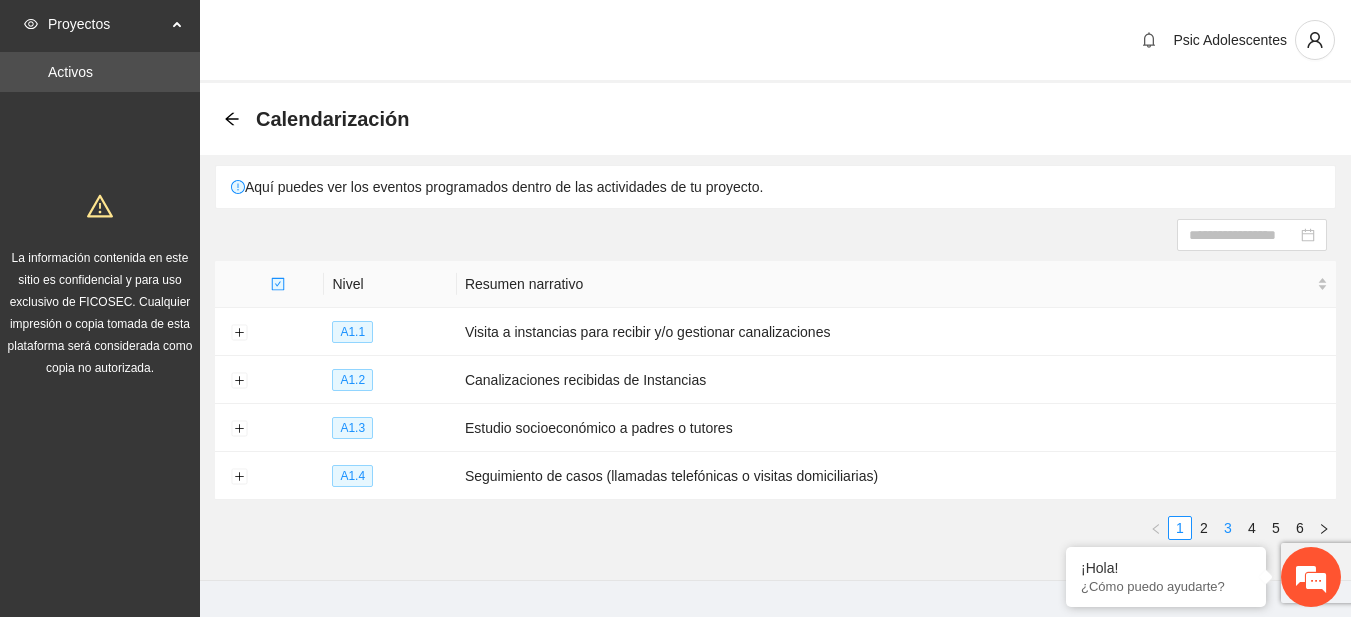 click on "3" at bounding box center [1228, 528] 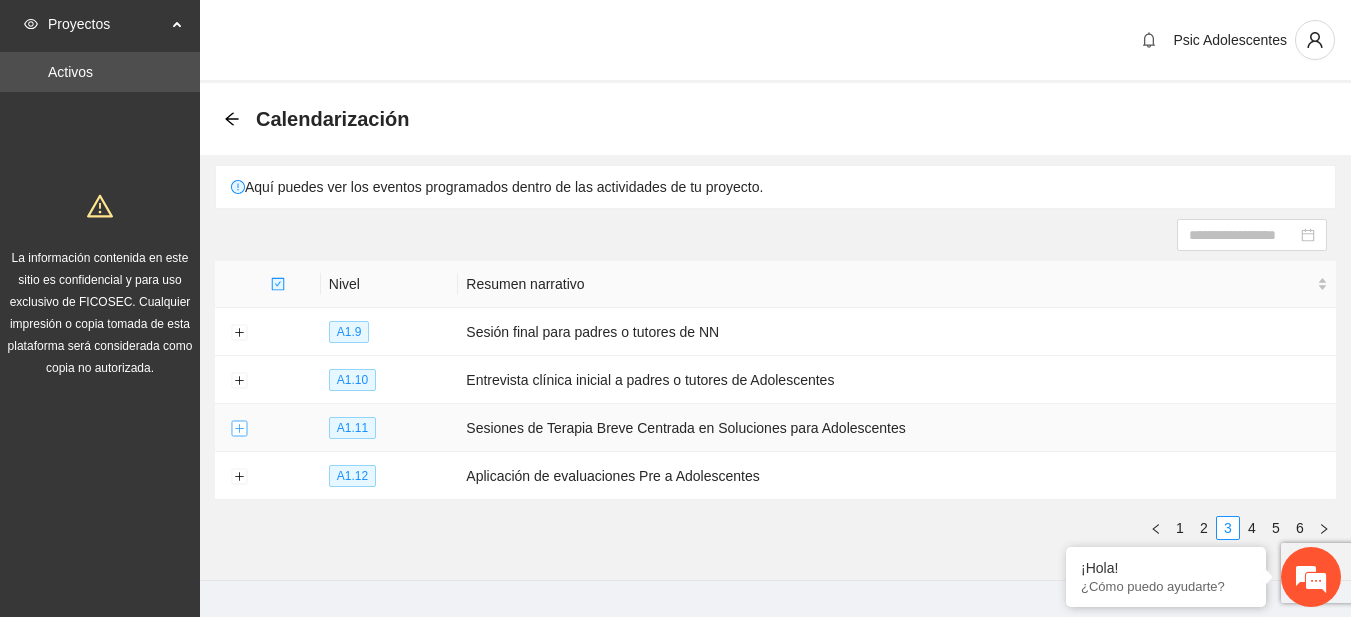 click at bounding box center [239, 429] 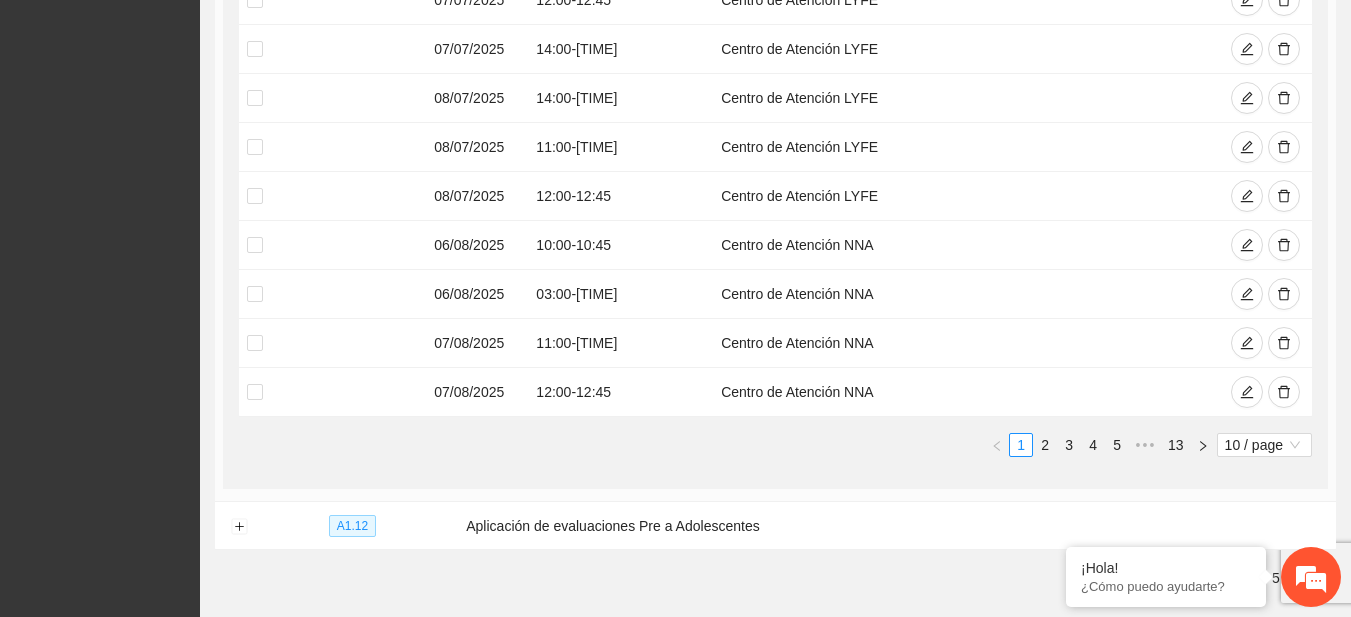 scroll, scrollTop: 669, scrollLeft: 0, axis: vertical 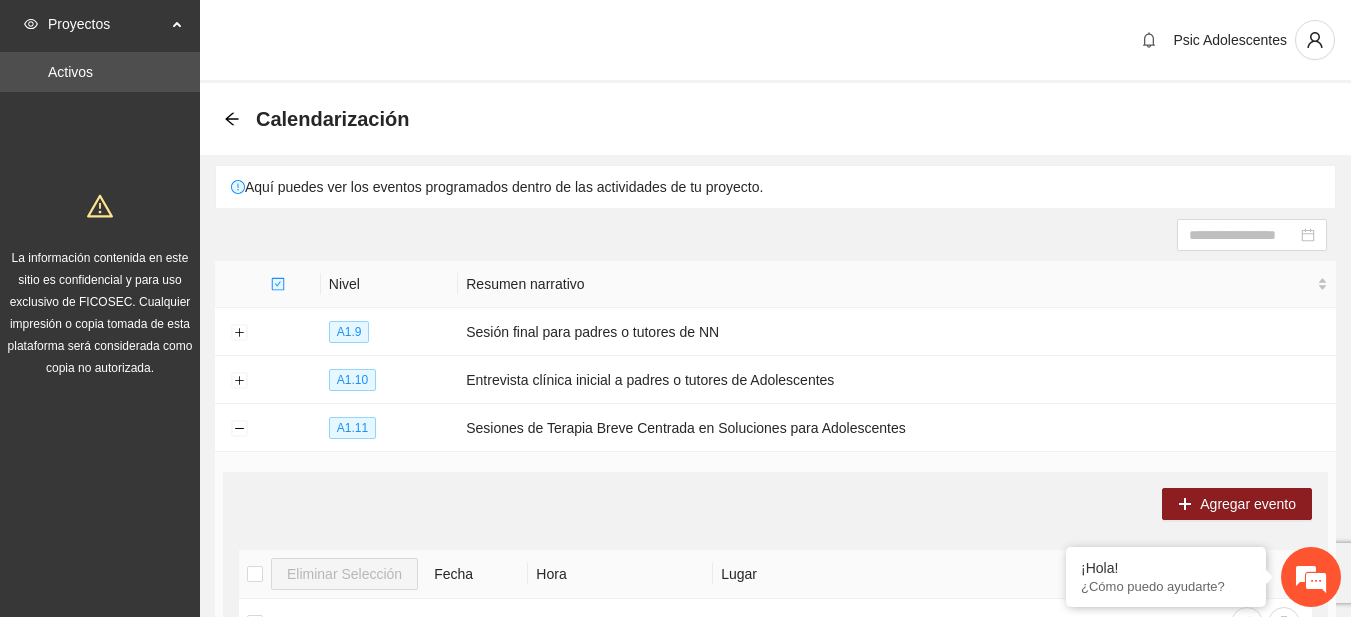 click on "Calendarización" at bounding box center [322, 119] 